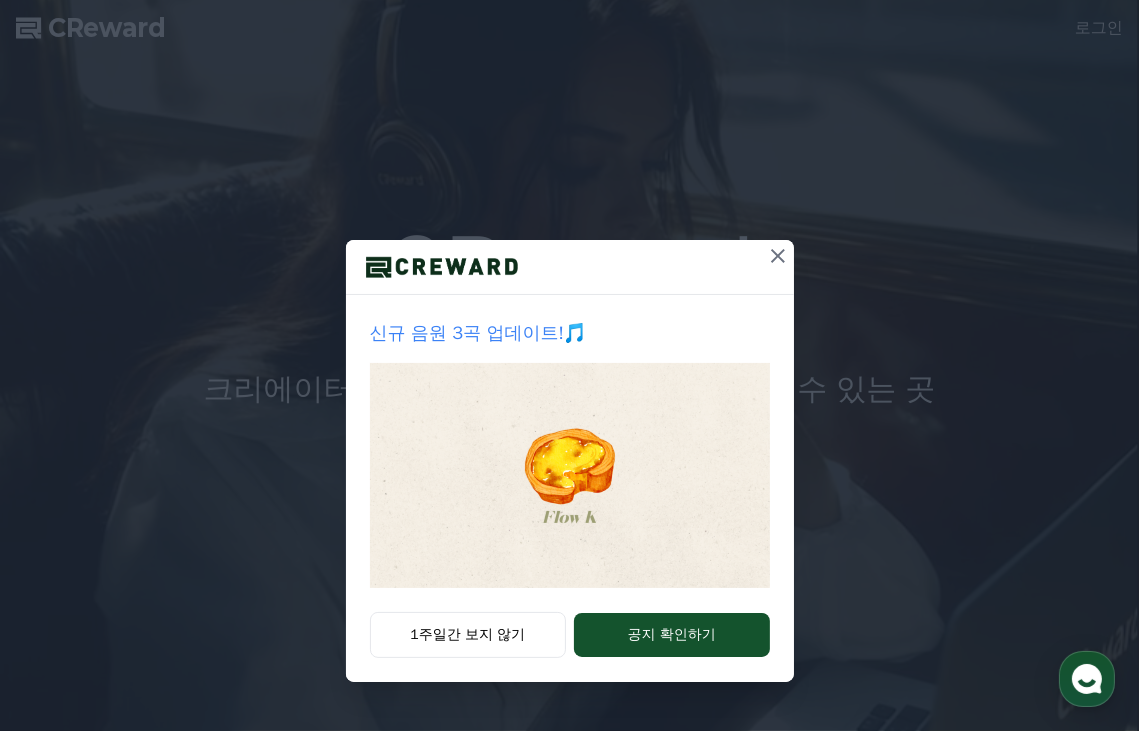 scroll, scrollTop: 0, scrollLeft: 0, axis: both 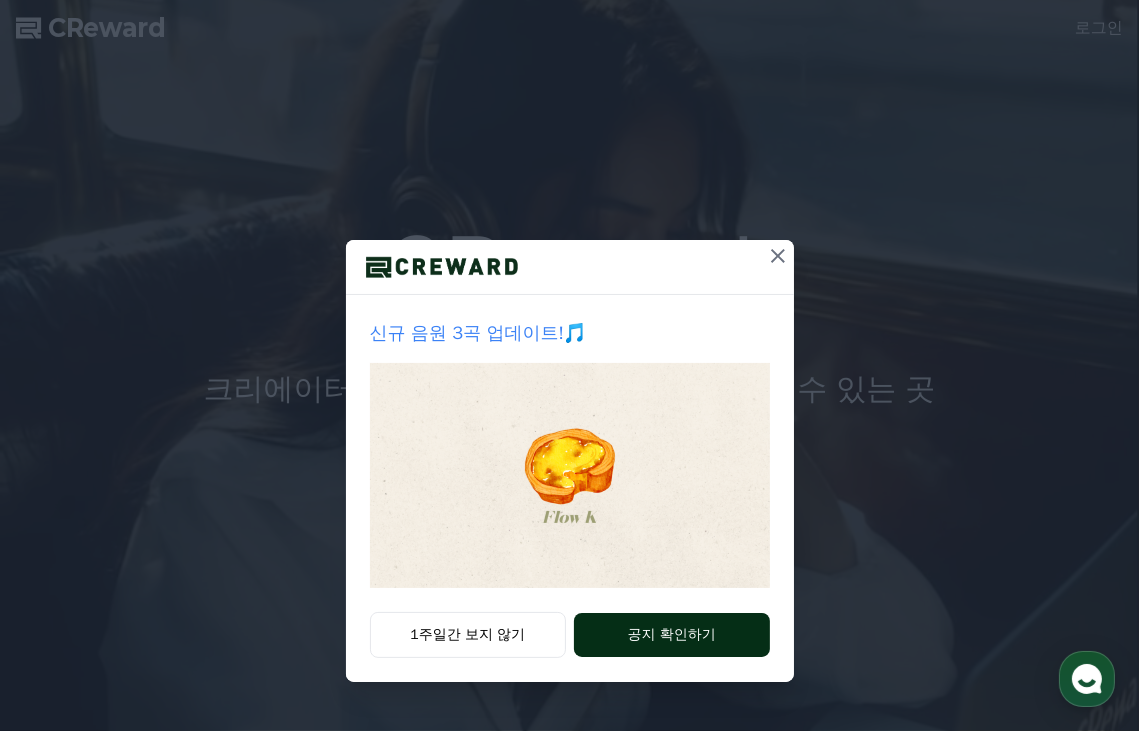 click on "공지 확인하기" at bounding box center [671, 635] 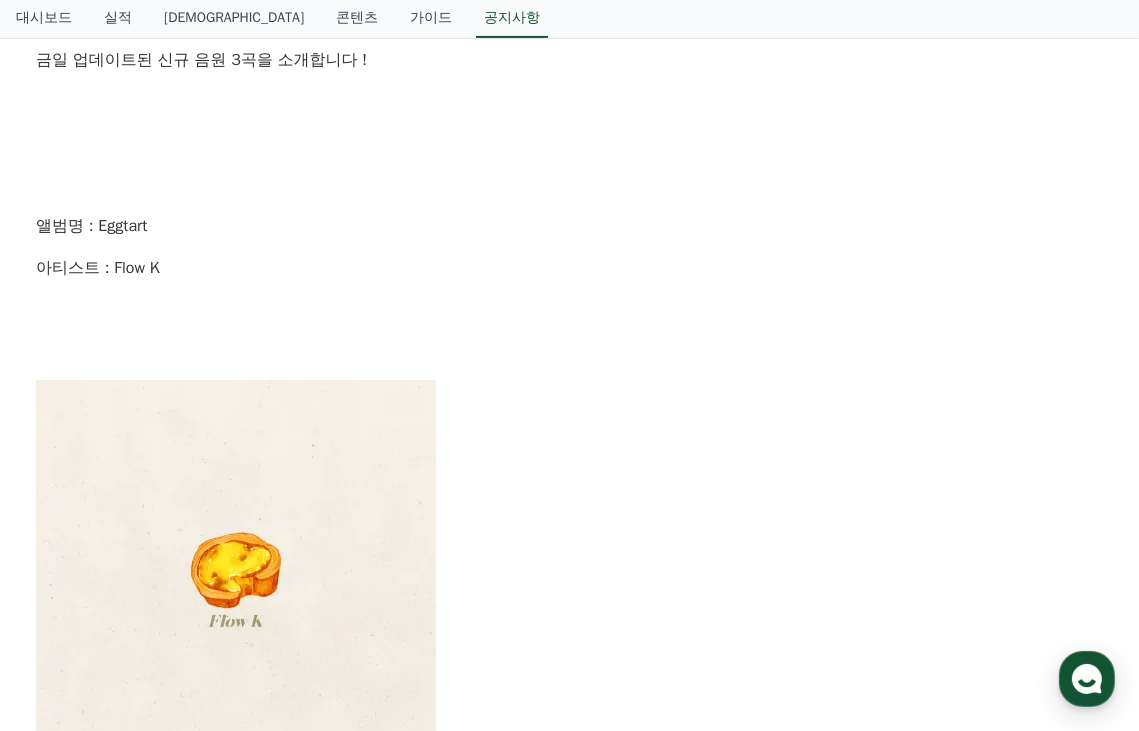 scroll, scrollTop: 500, scrollLeft: 0, axis: vertical 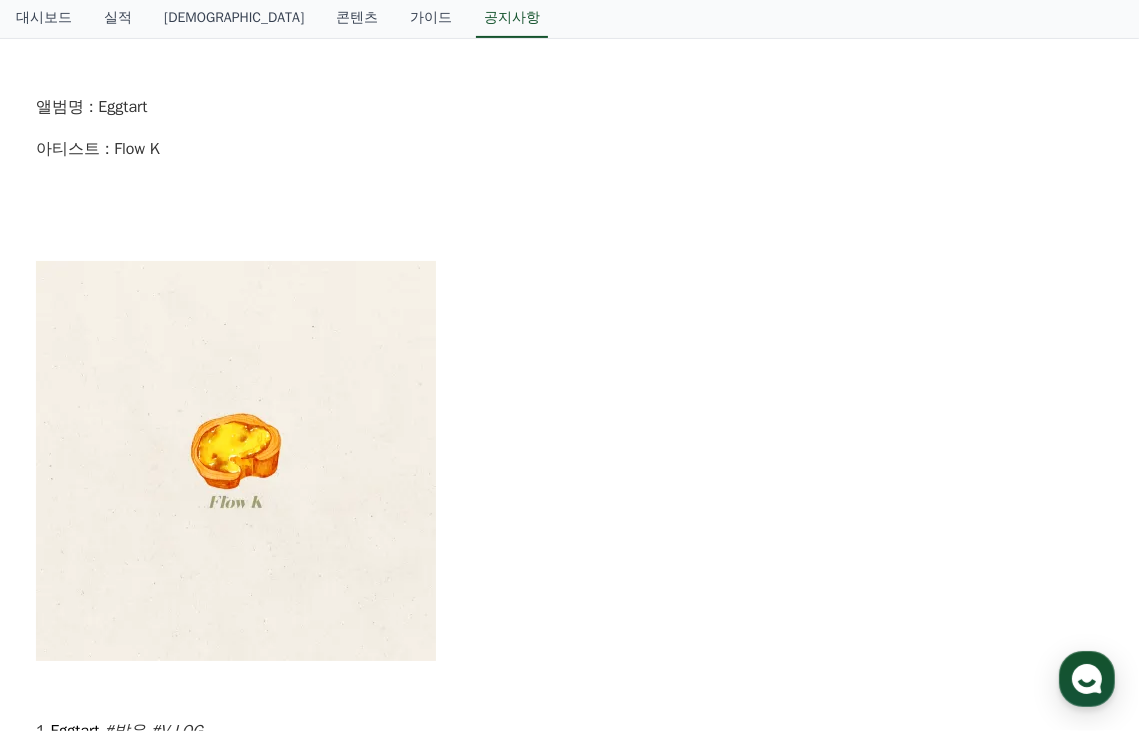 click at bounding box center (236, 461) 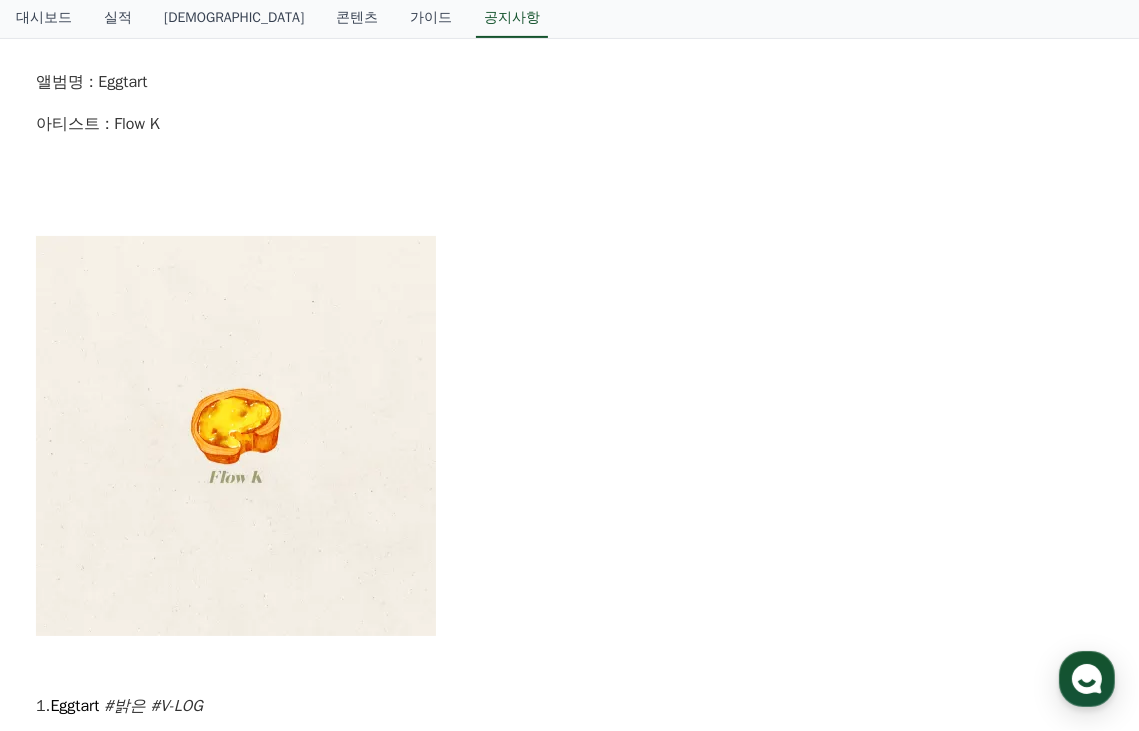 scroll, scrollTop: 500, scrollLeft: 0, axis: vertical 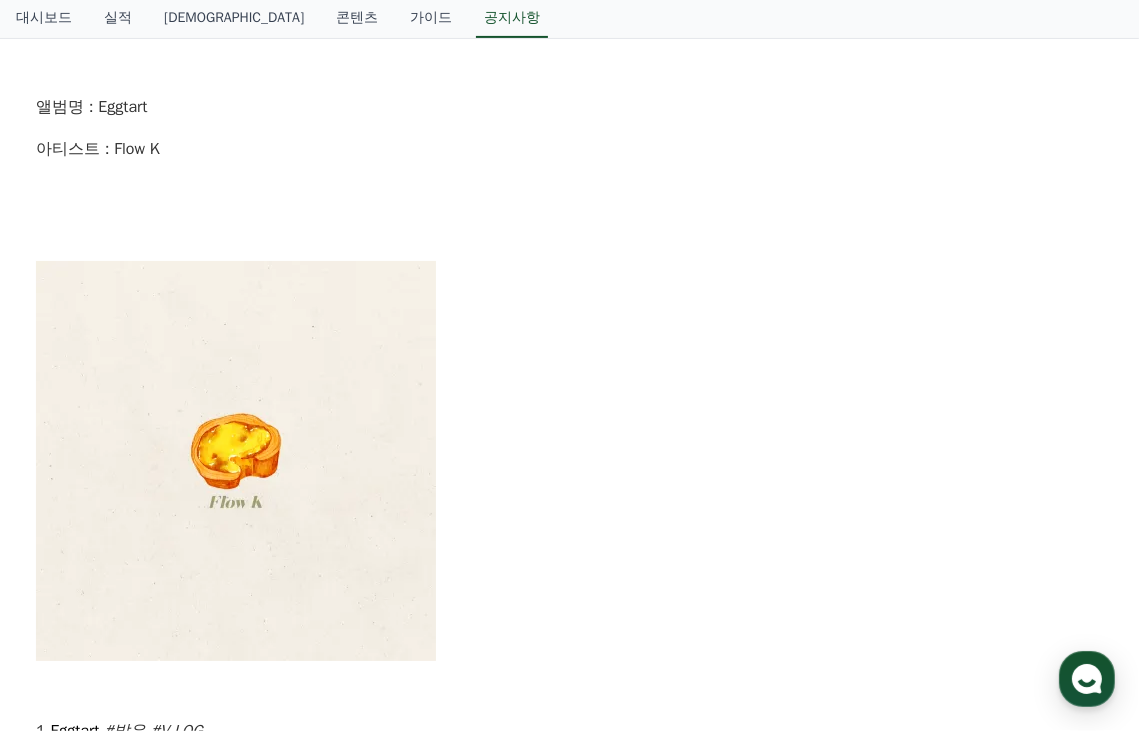 click at bounding box center (236, 461) 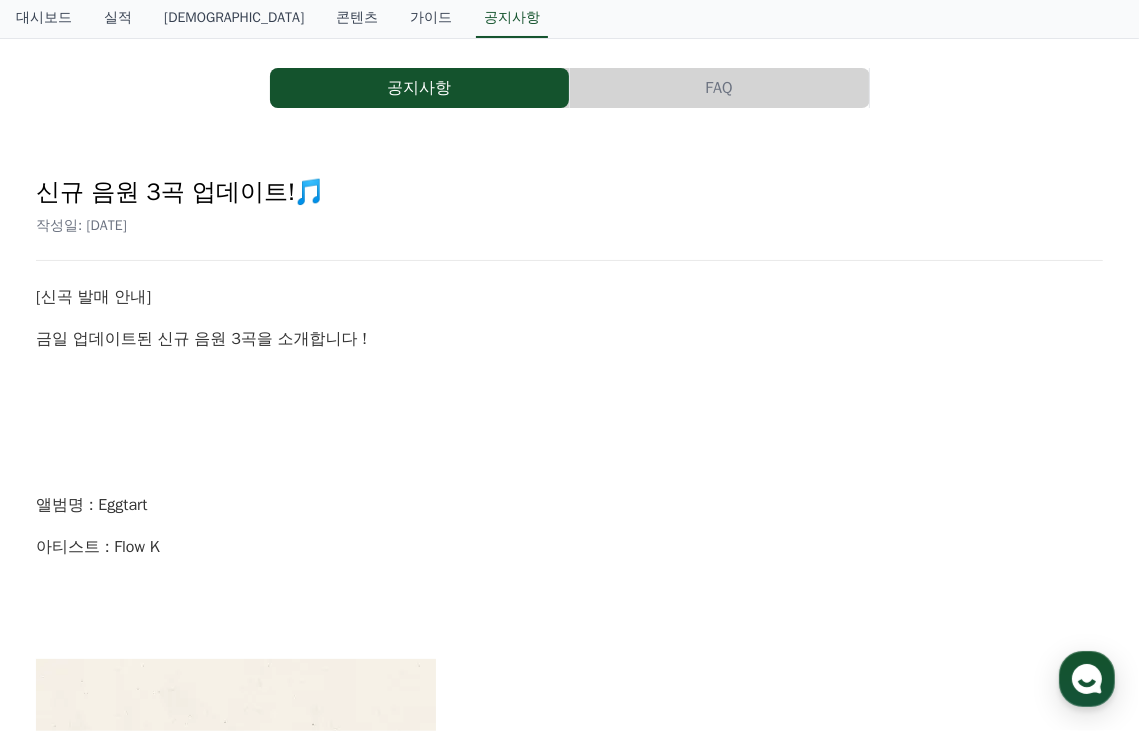 scroll, scrollTop: 100, scrollLeft: 0, axis: vertical 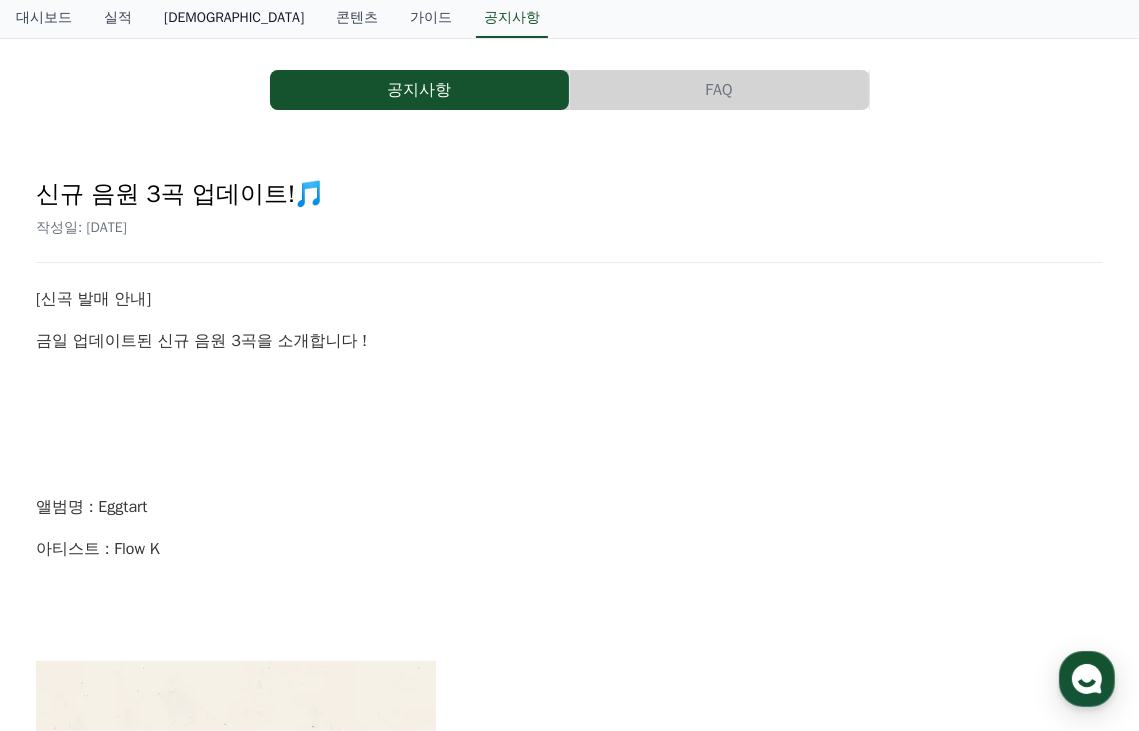 click on "[DEMOGRAPHIC_DATA]" at bounding box center (234, 19) 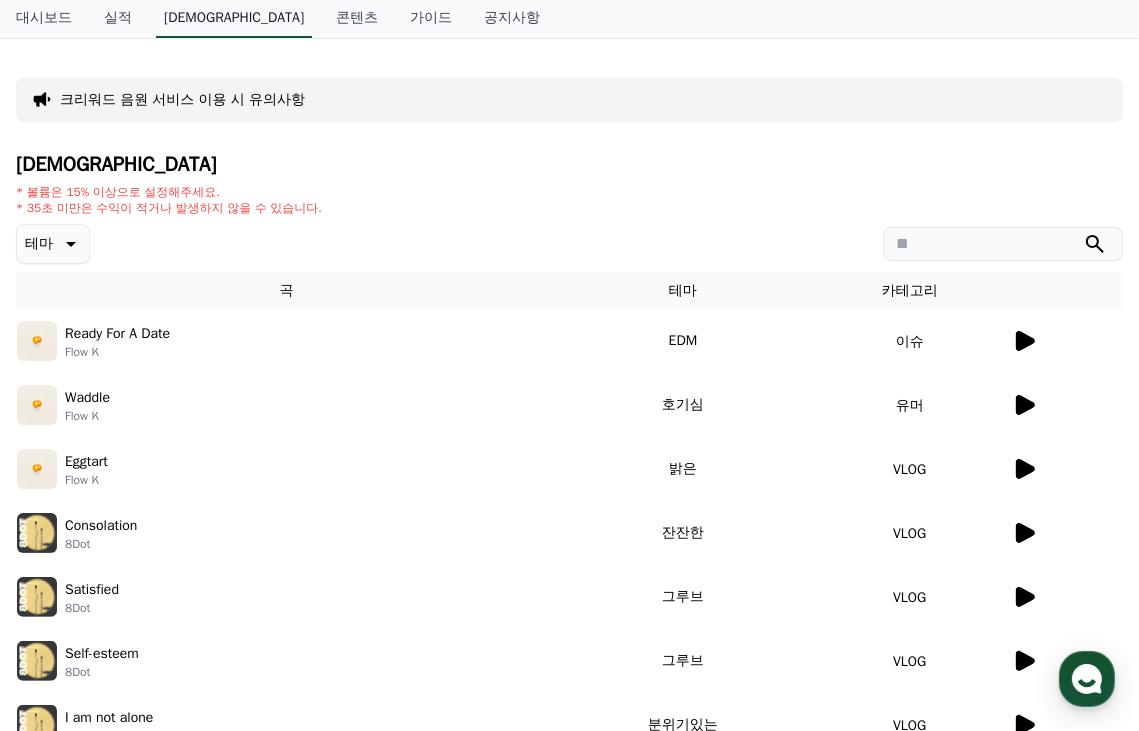 scroll, scrollTop: 0, scrollLeft: 0, axis: both 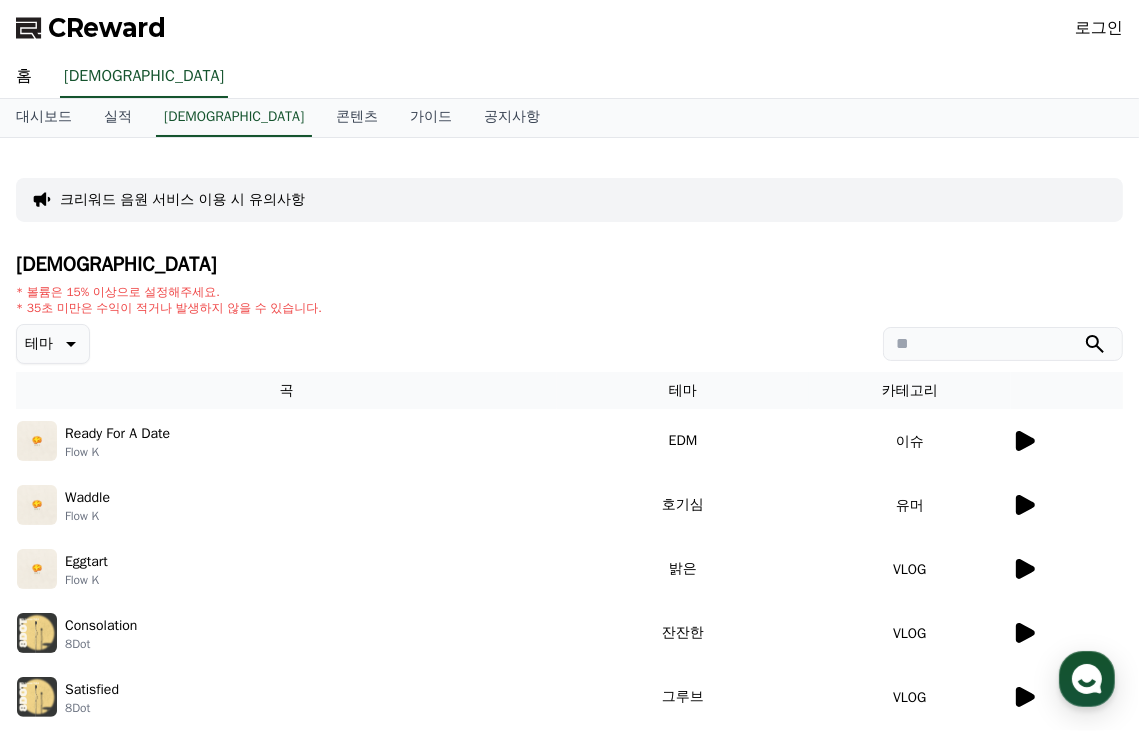 click 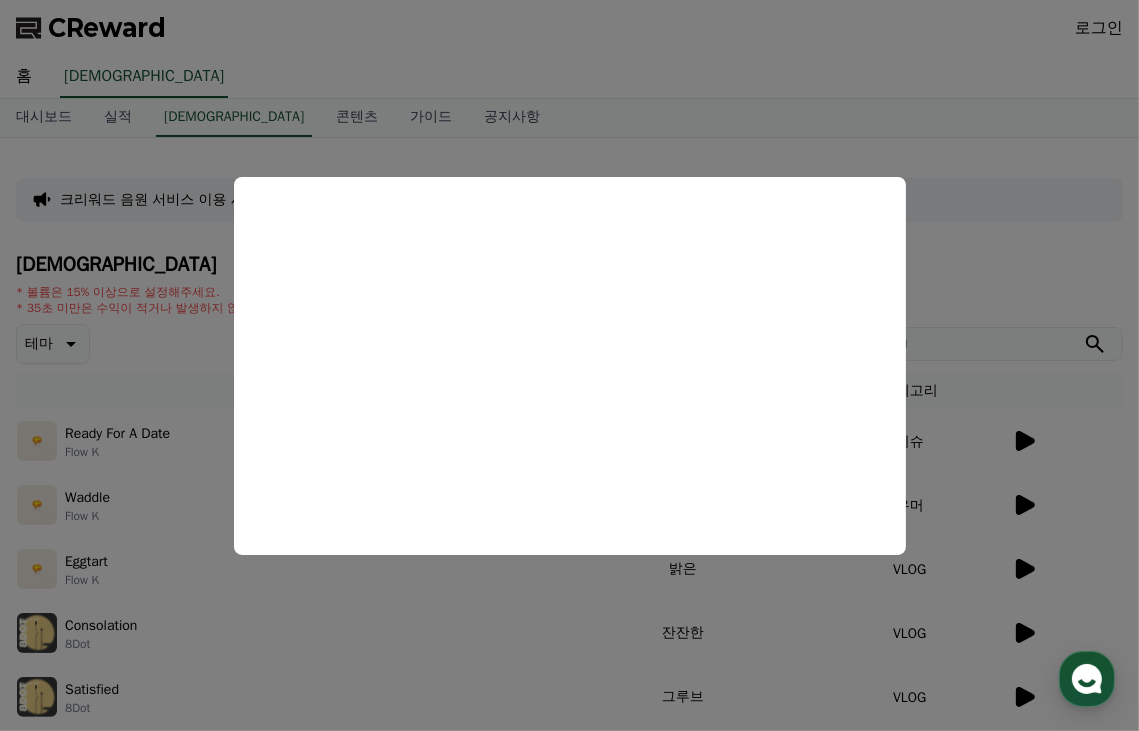 click at bounding box center (569, 365) 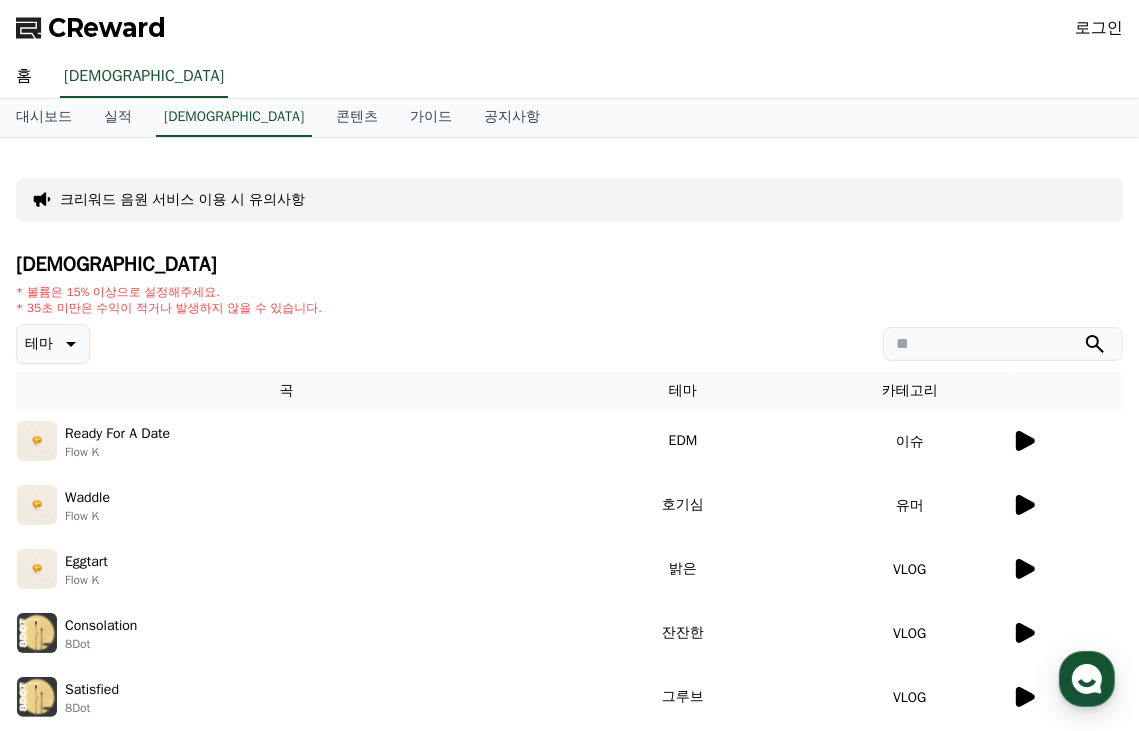 click 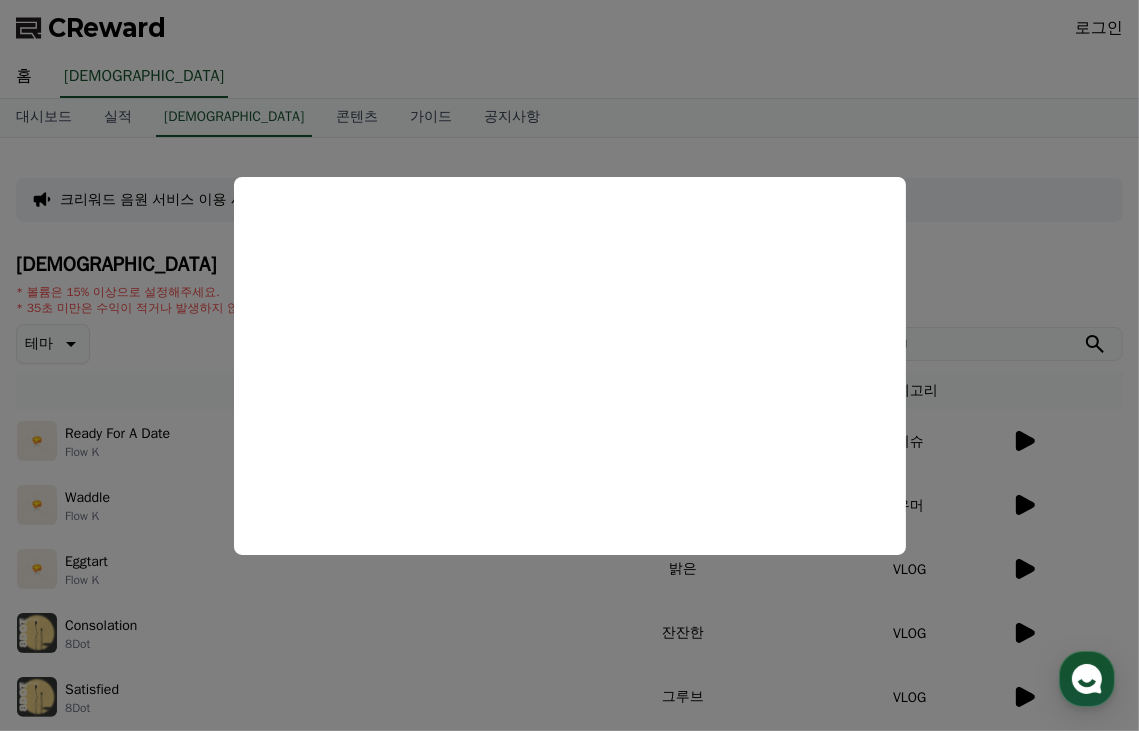 click at bounding box center [569, 365] 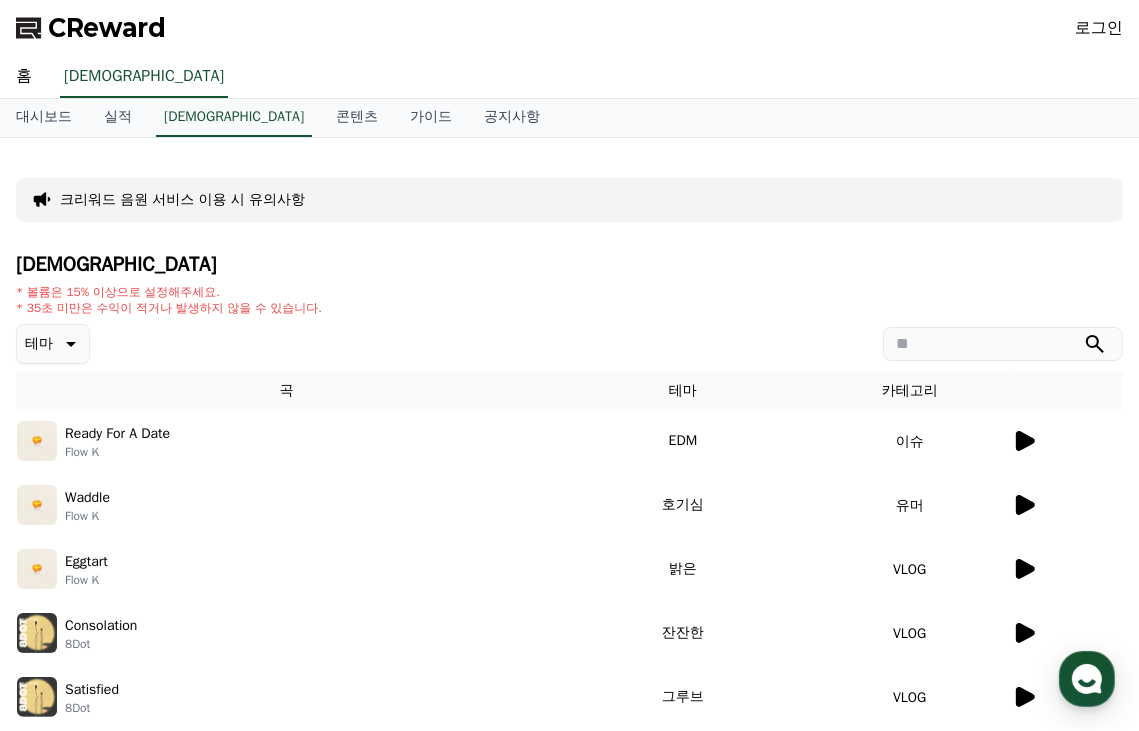 click 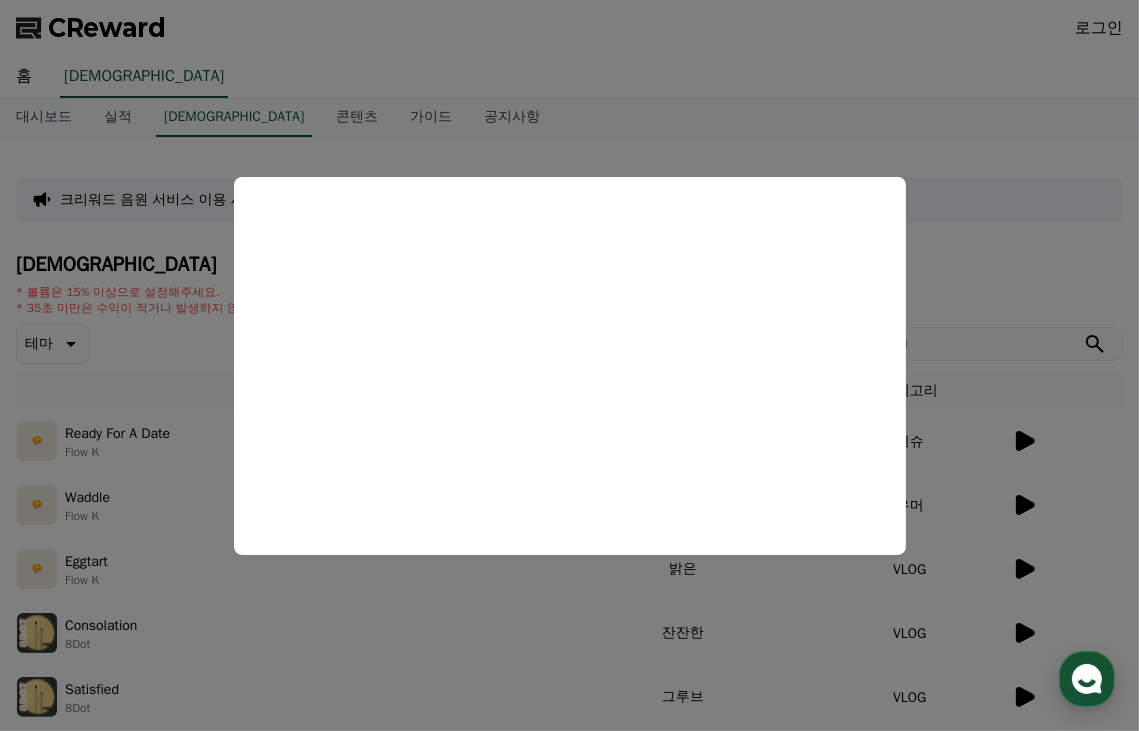 click at bounding box center (569, 365) 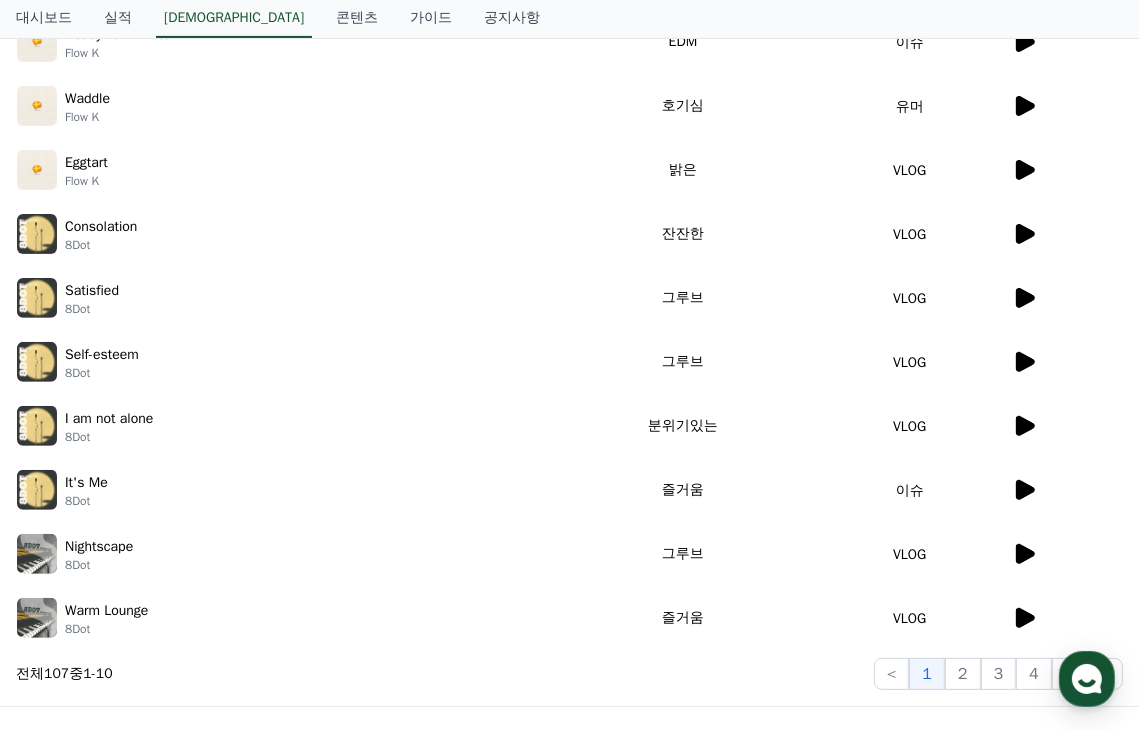 scroll, scrollTop: 400, scrollLeft: 0, axis: vertical 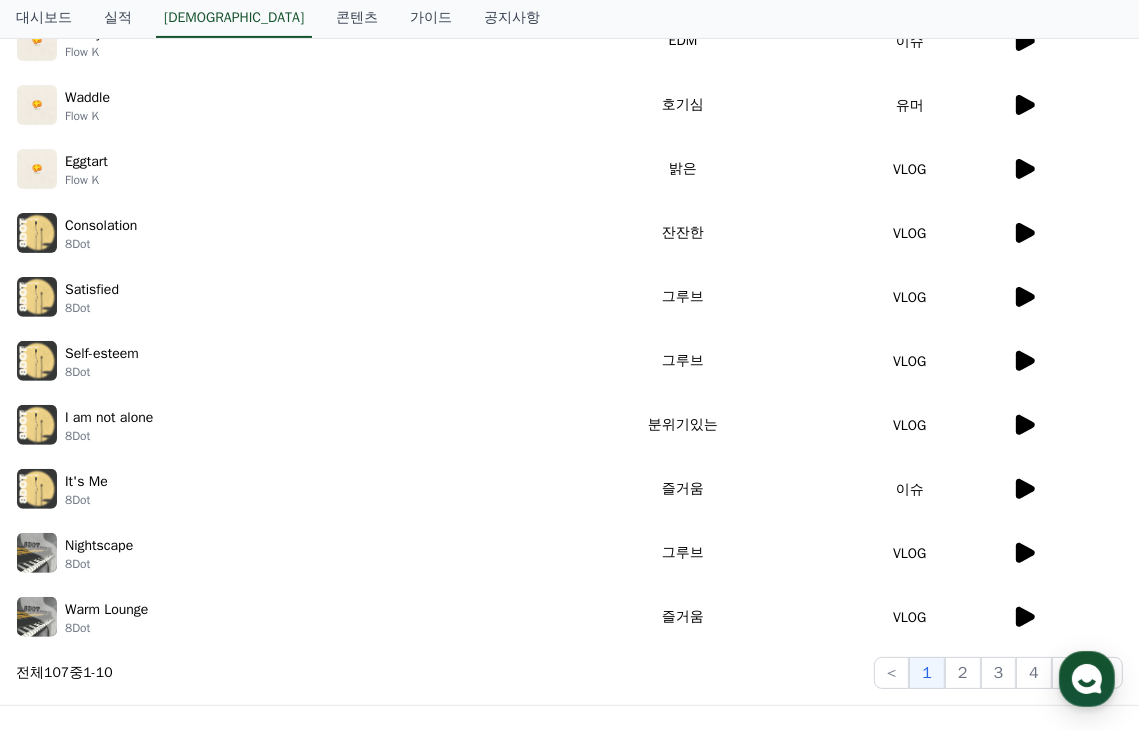 click 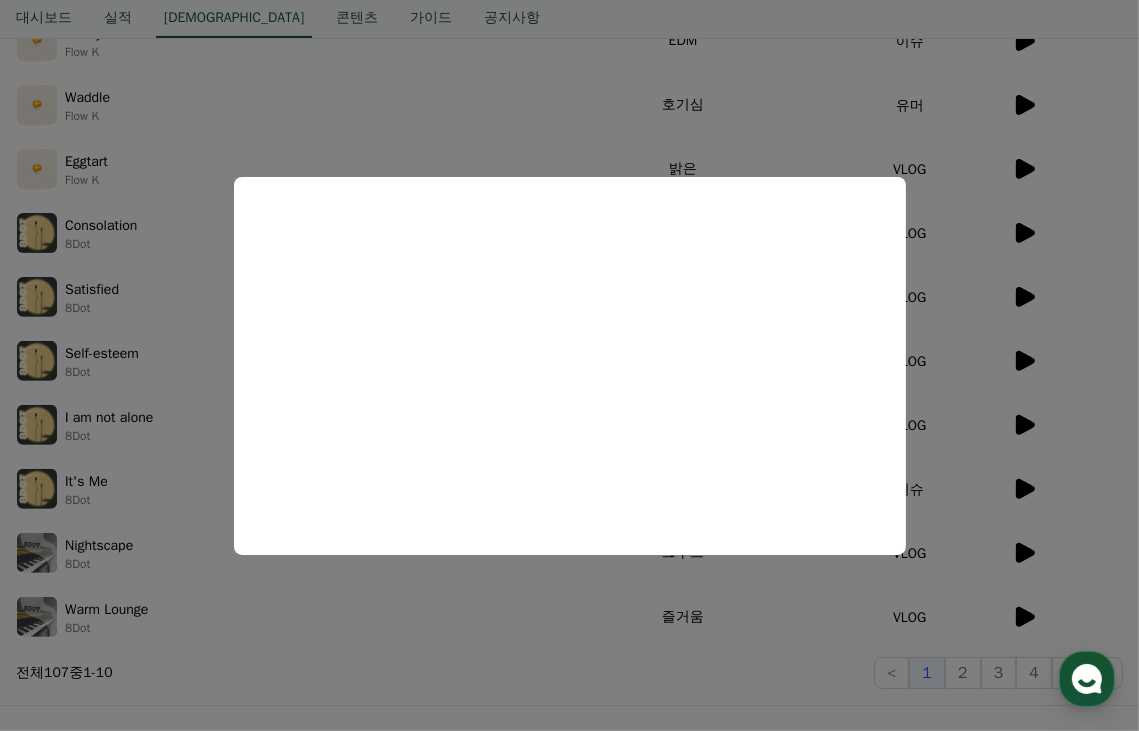 click at bounding box center (569, 365) 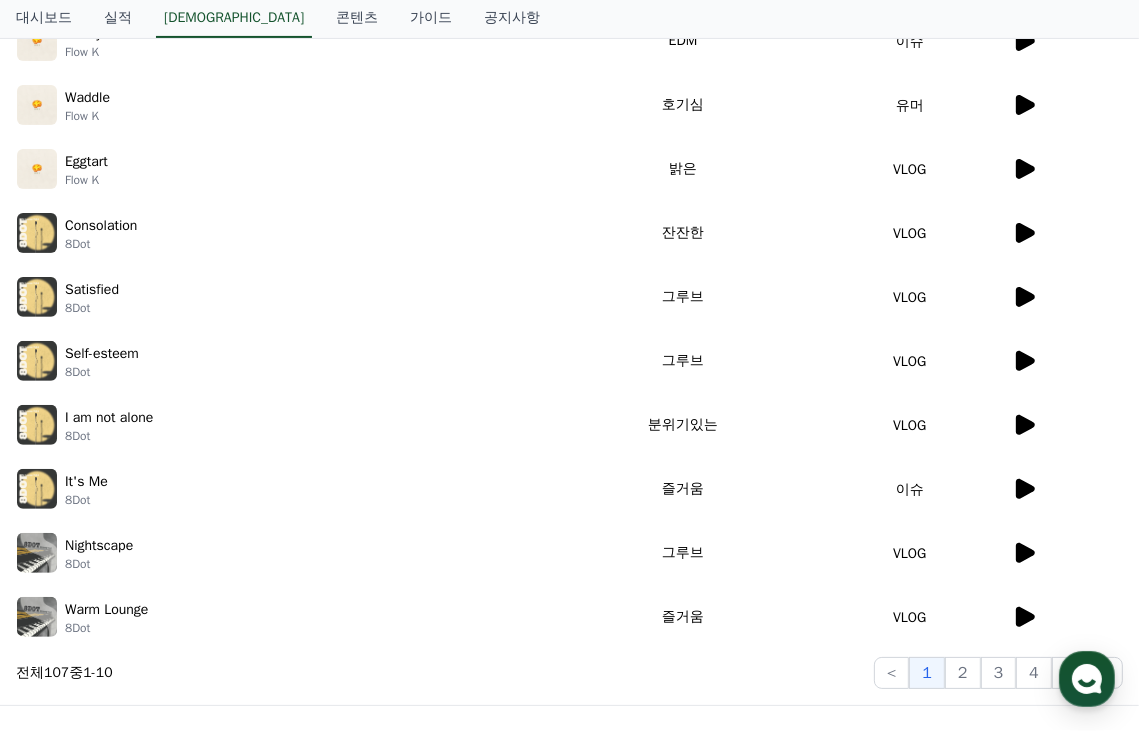 drag, startPoint x: 91, startPoint y: 485, endPoint x: 233, endPoint y: 540, distance: 152.27934 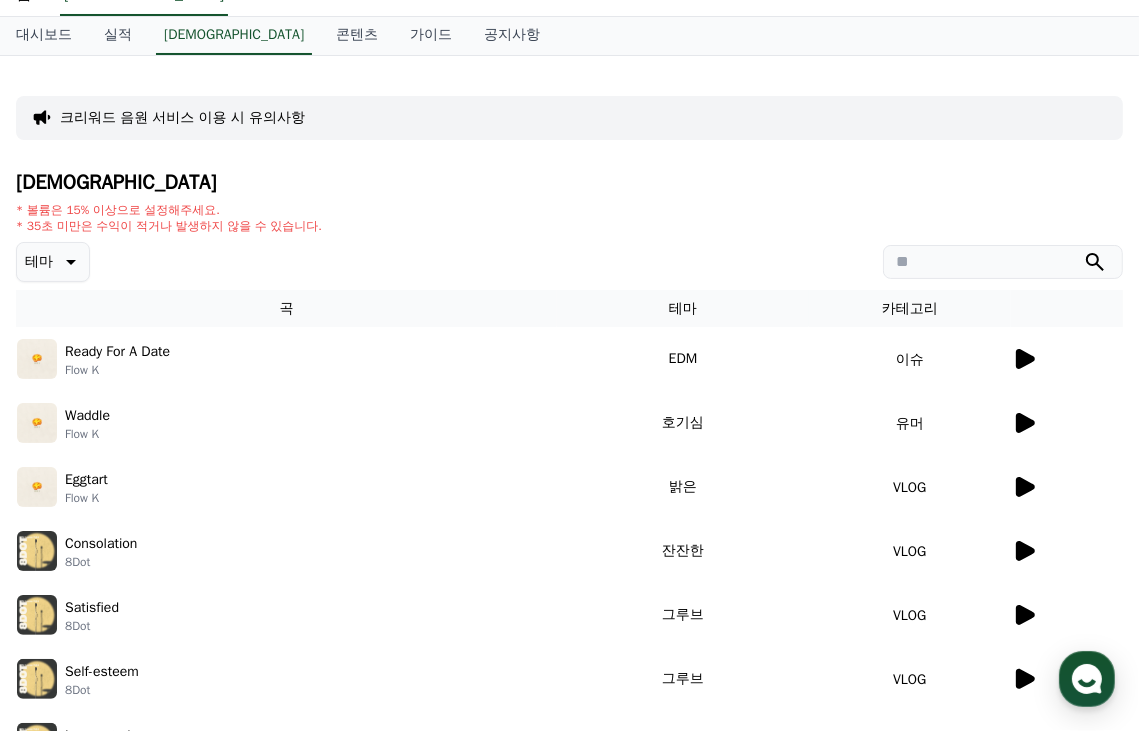 scroll, scrollTop: 400, scrollLeft: 0, axis: vertical 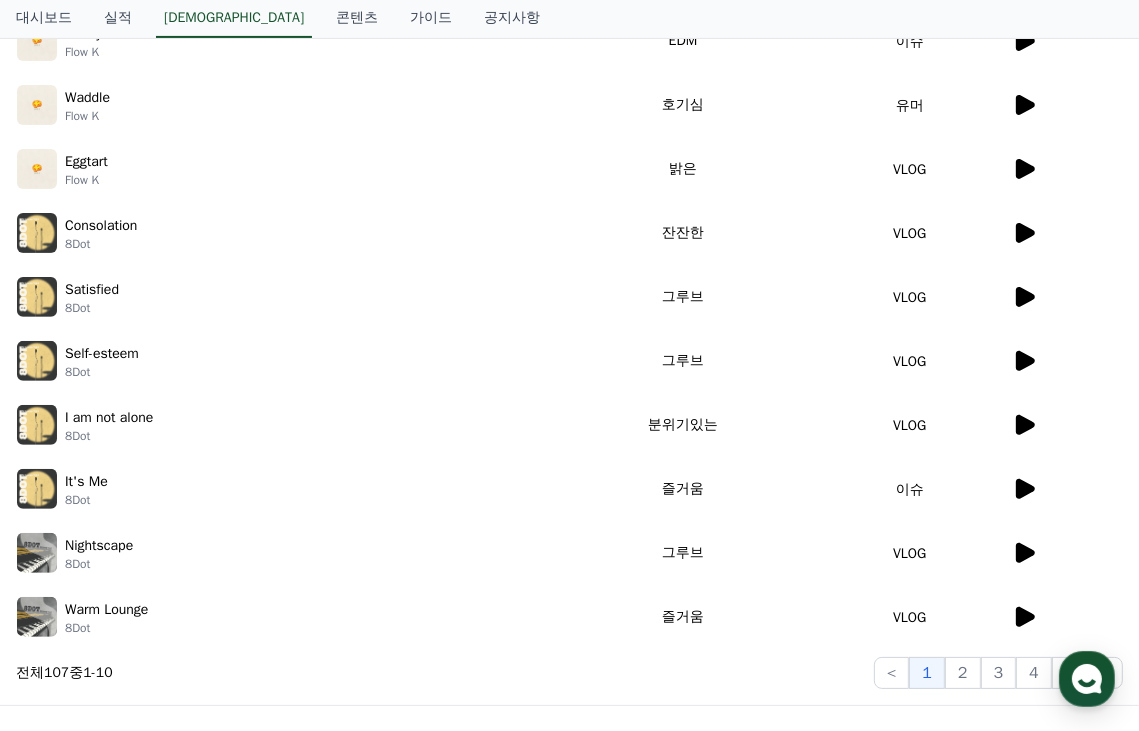 drag, startPoint x: 1024, startPoint y: 488, endPoint x: 604, endPoint y: 691, distance: 466.4858 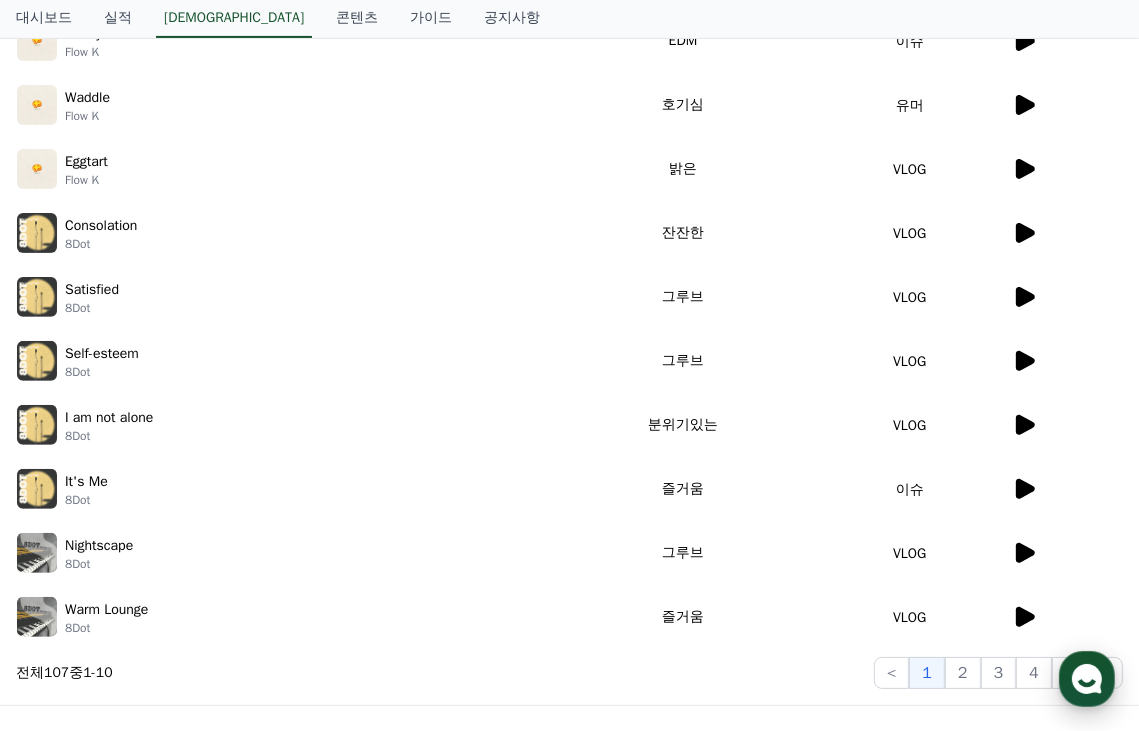 click 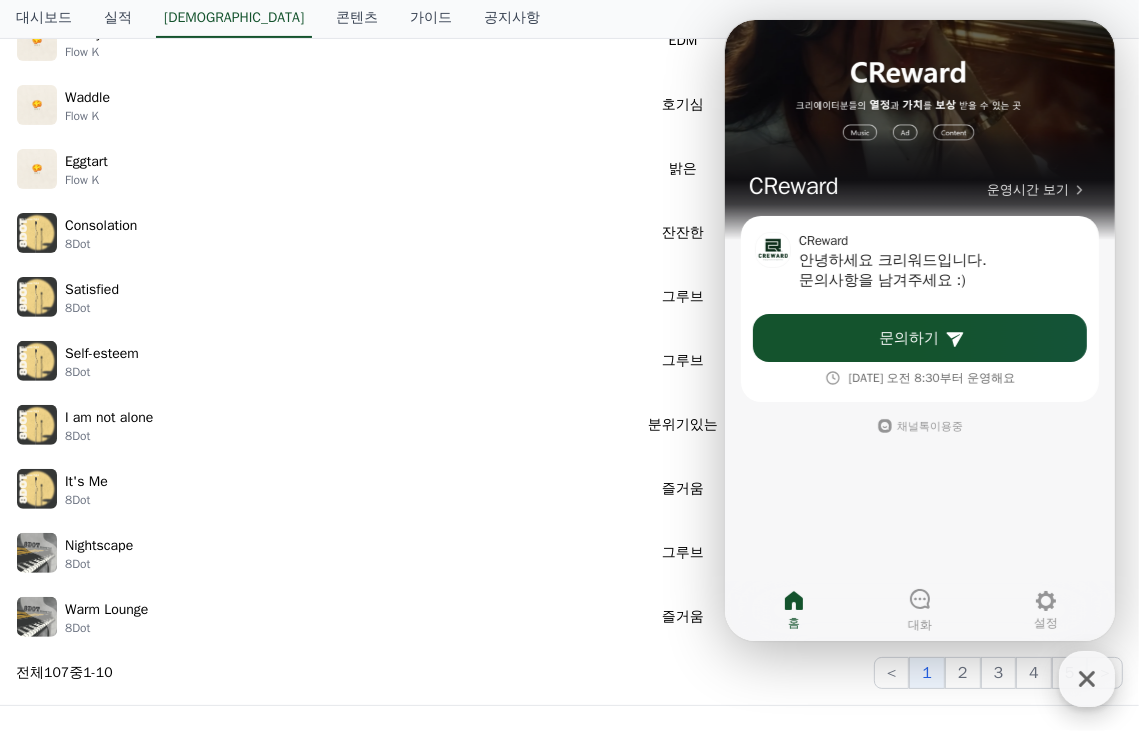 click 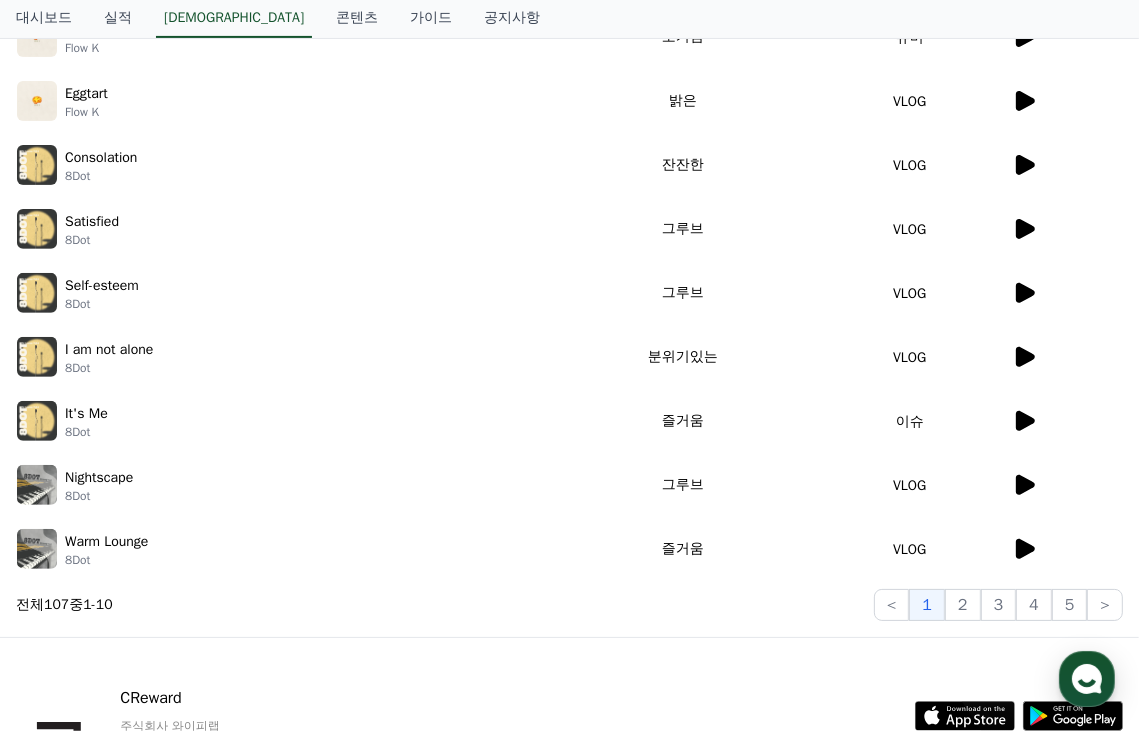scroll, scrollTop: 500, scrollLeft: 0, axis: vertical 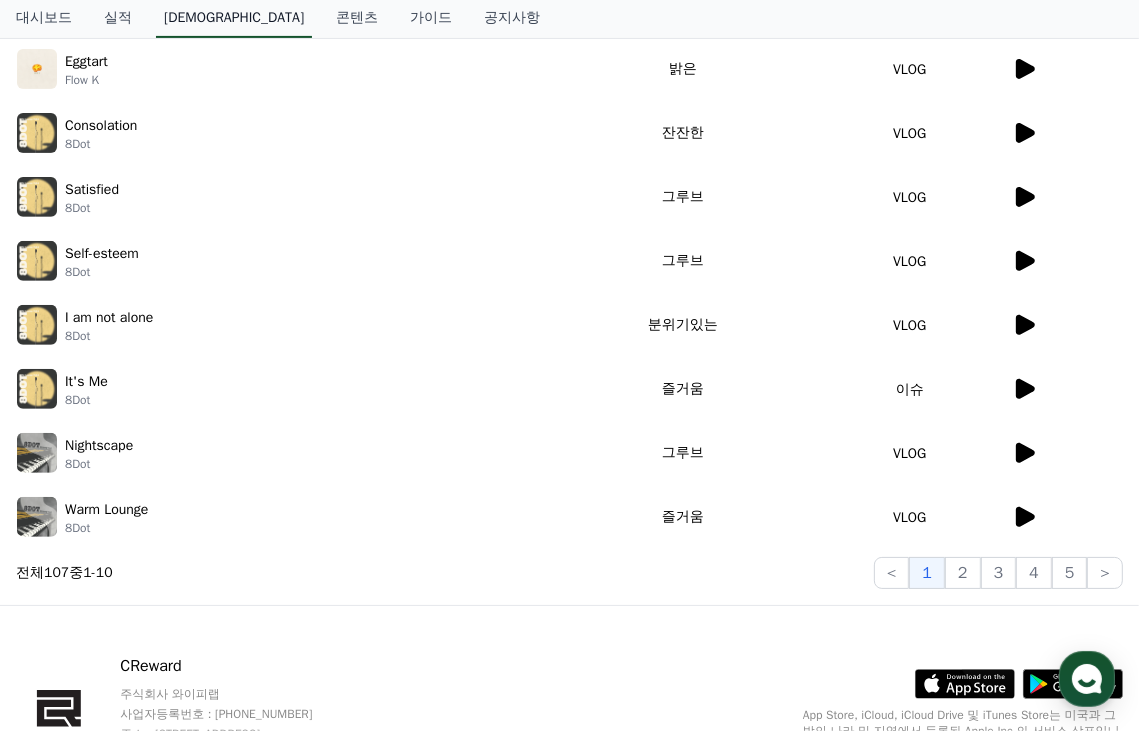 click on "[DEMOGRAPHIC_DATA]" at bounding box center (234, 19) 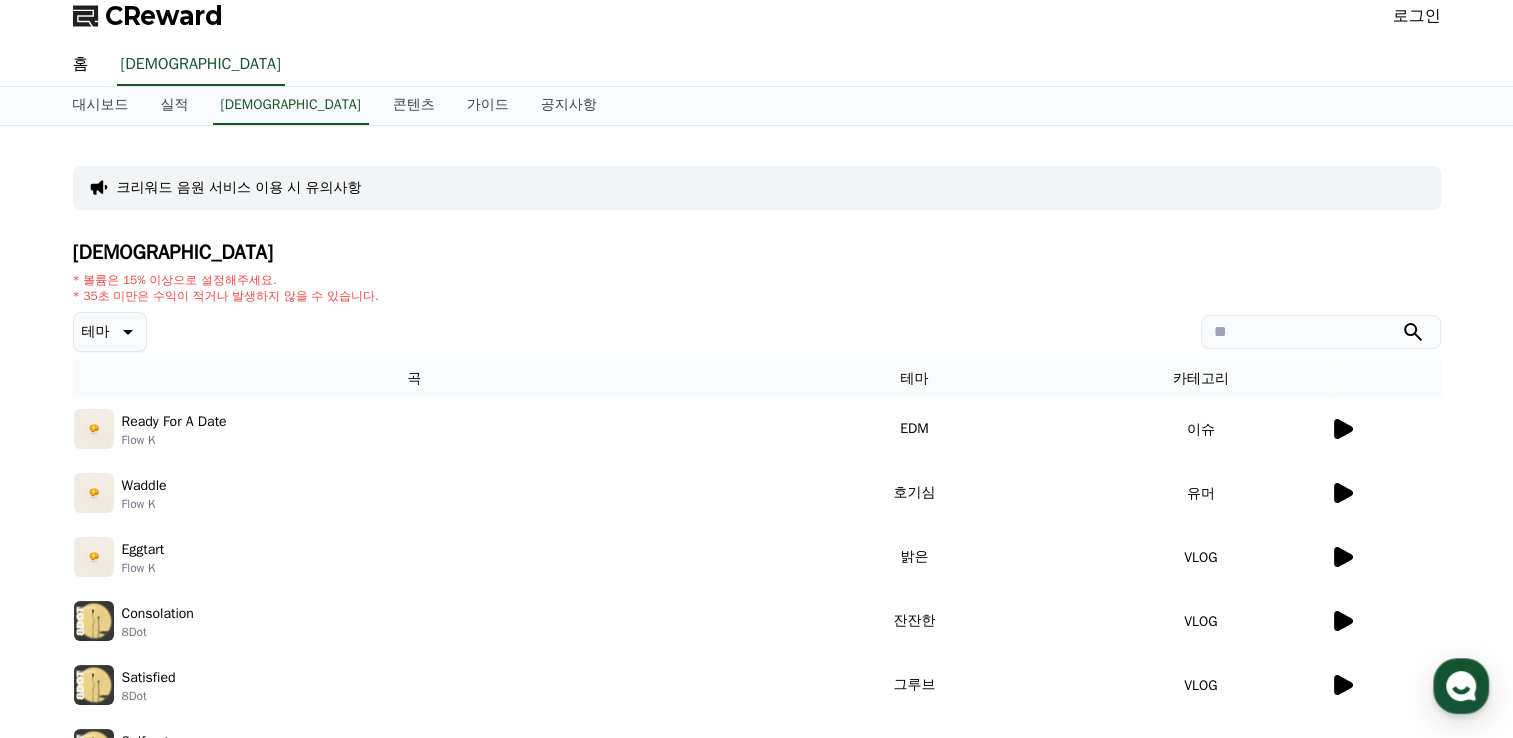 scroll, scrollTop: 0, scrollLeft: 0, axis: both 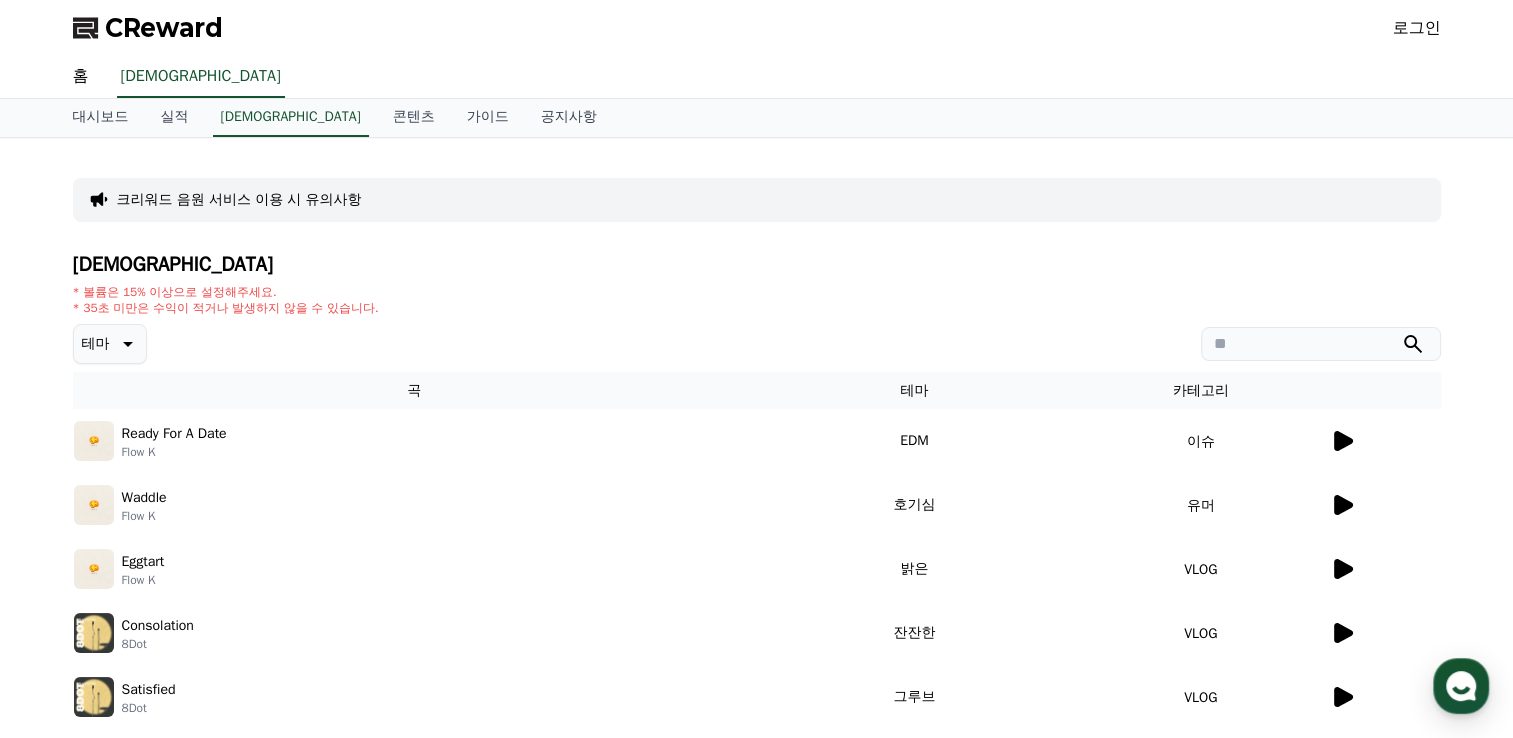 click 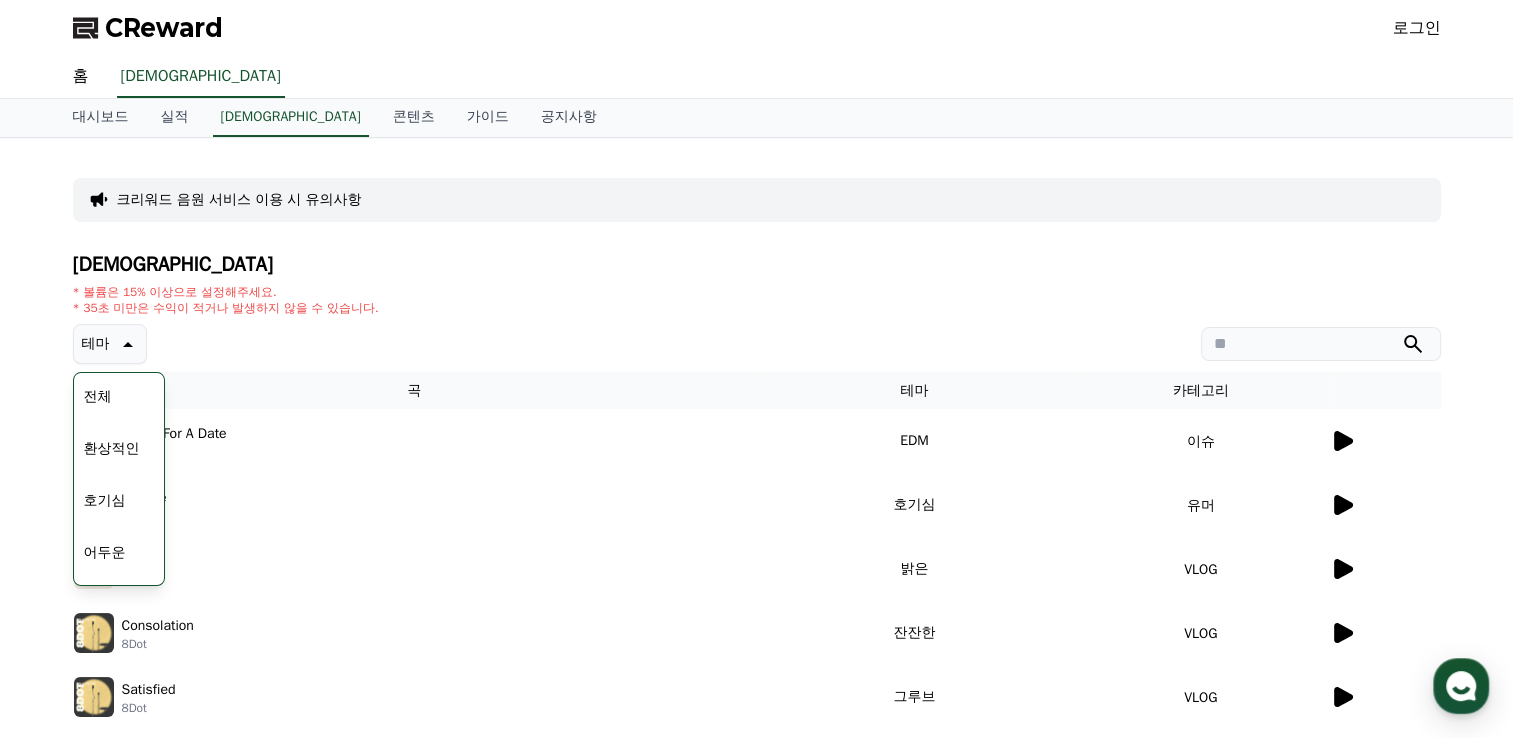 click 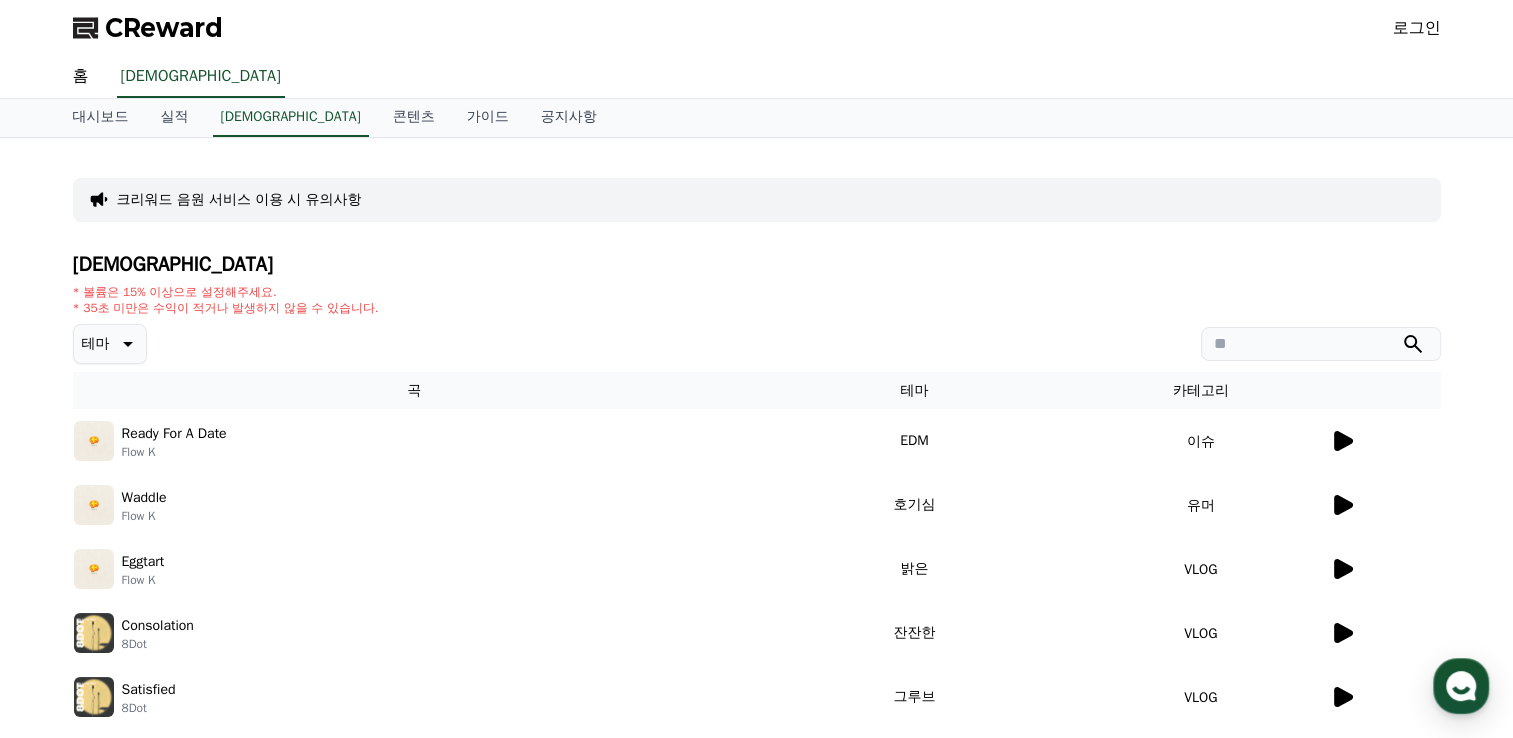 click on "로그인" at bounding box center [1417, 28] 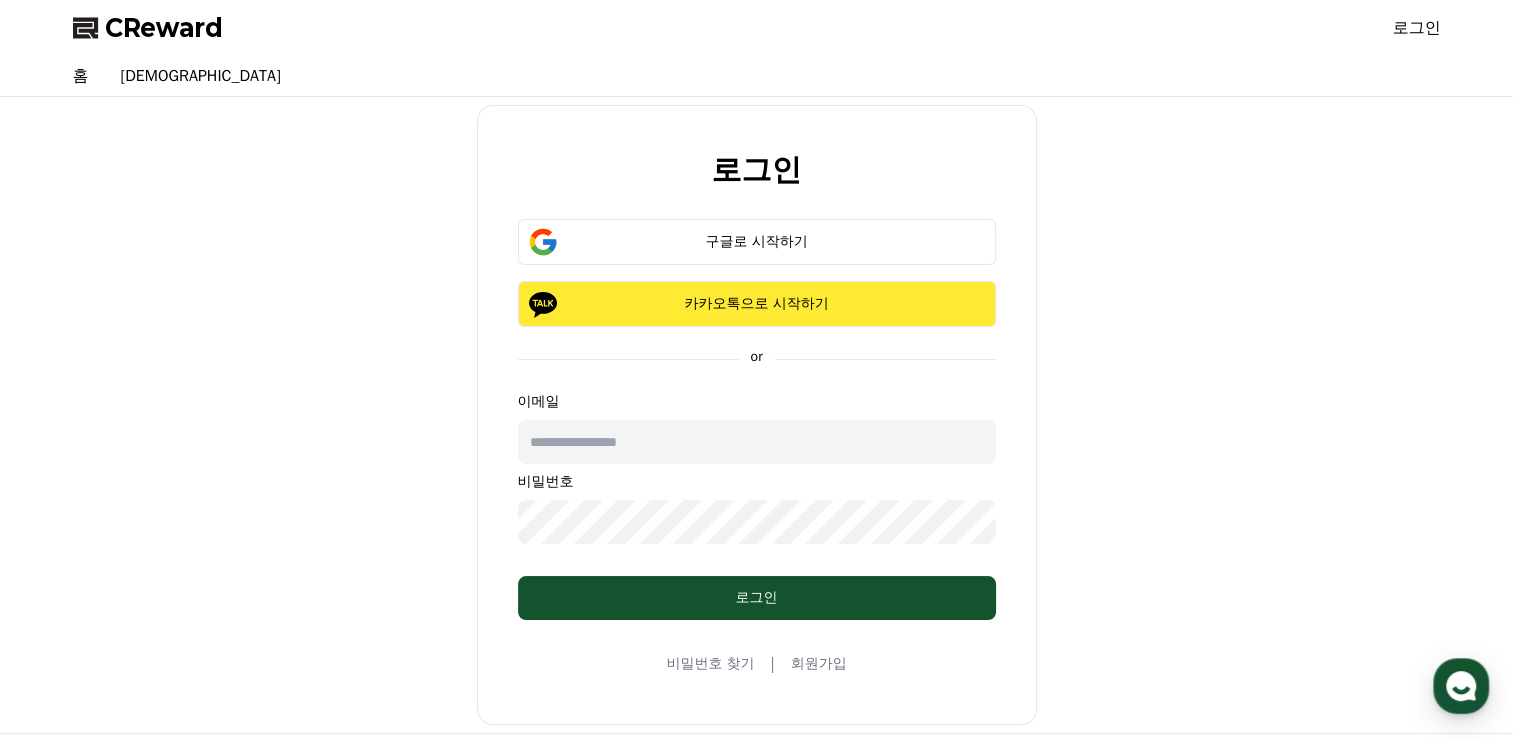 click on "카카오톡으로 시작하기" at bounding box center (757, 304) 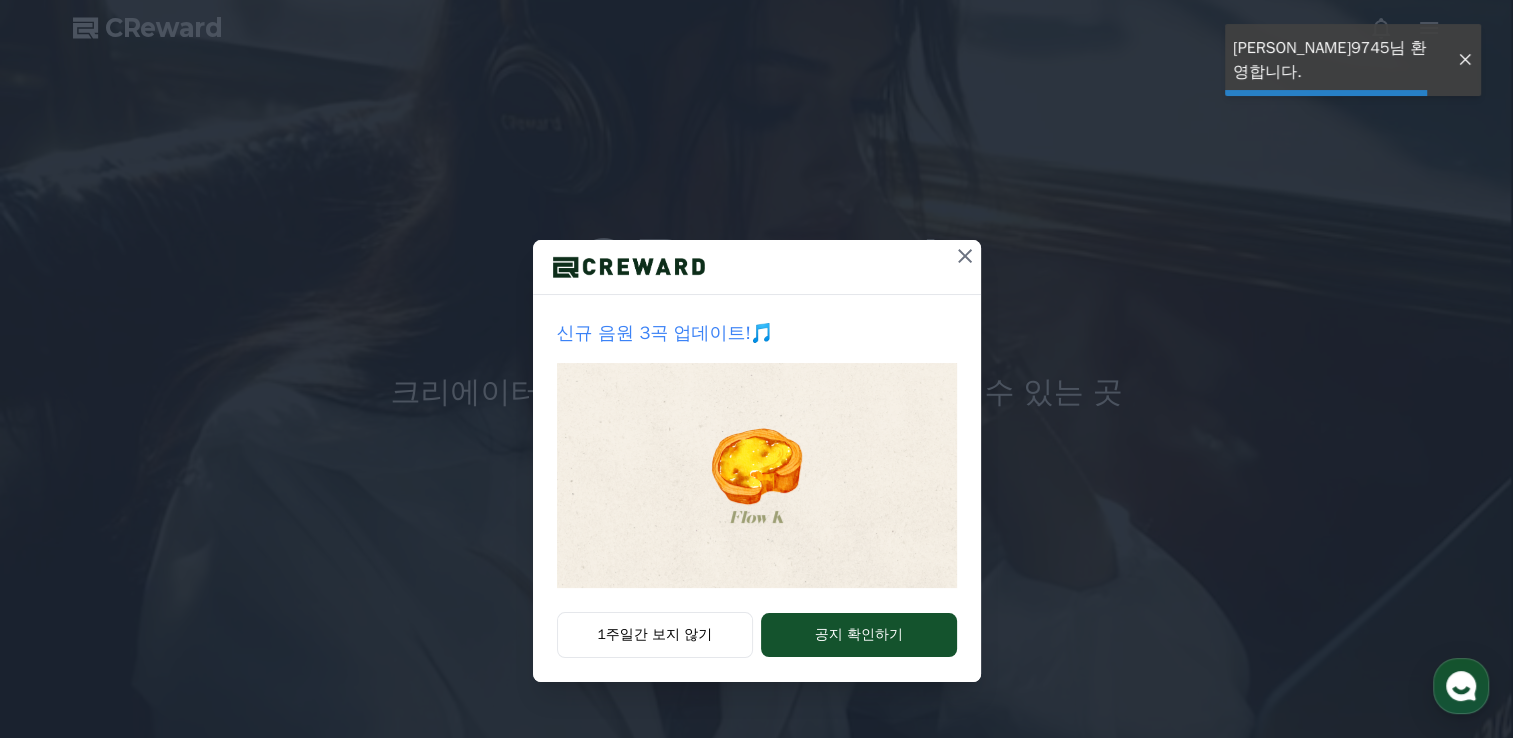scroll, scrollTop: 0, scrollLeft: 0, axis: both 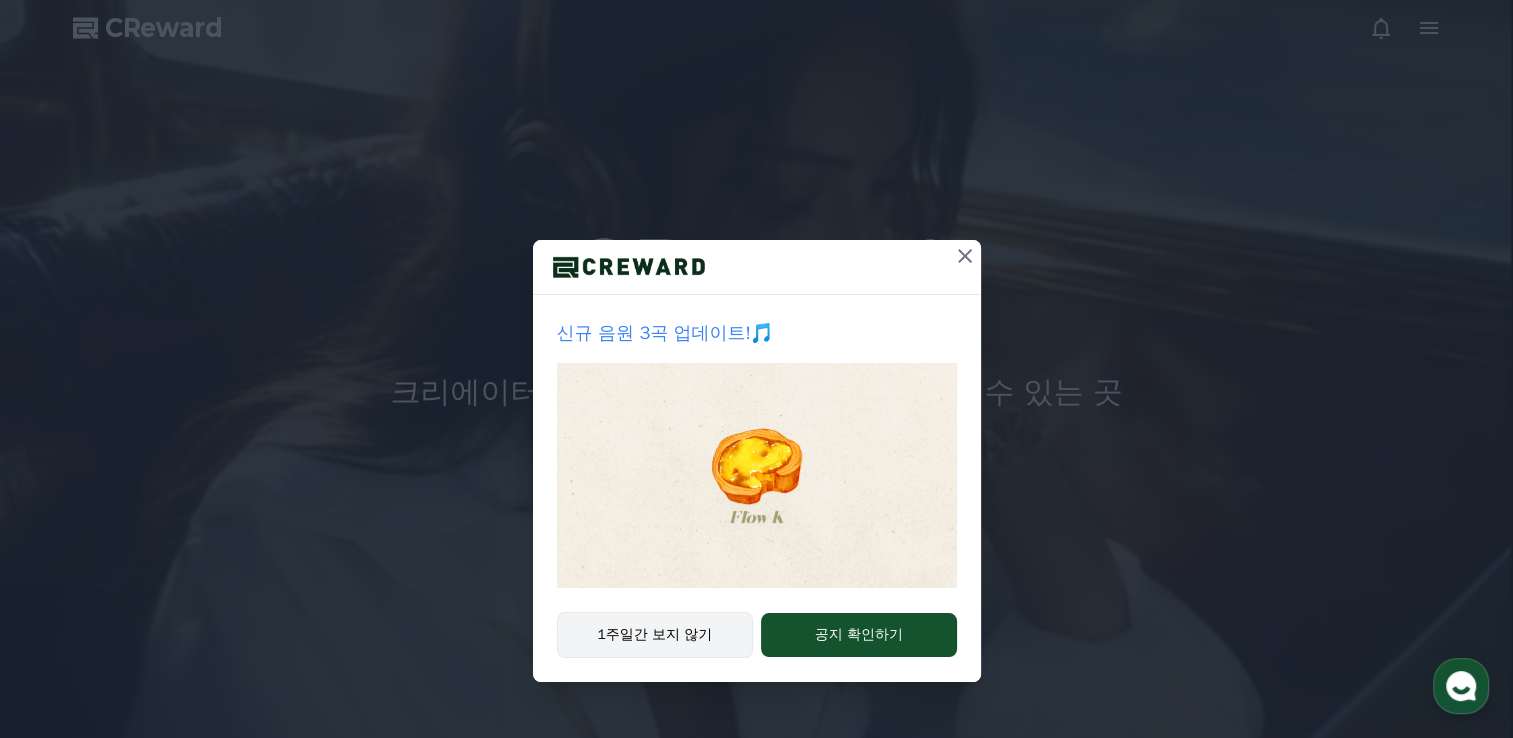 click on "1주일간 보지 않기" at bounding box center [655, 635] 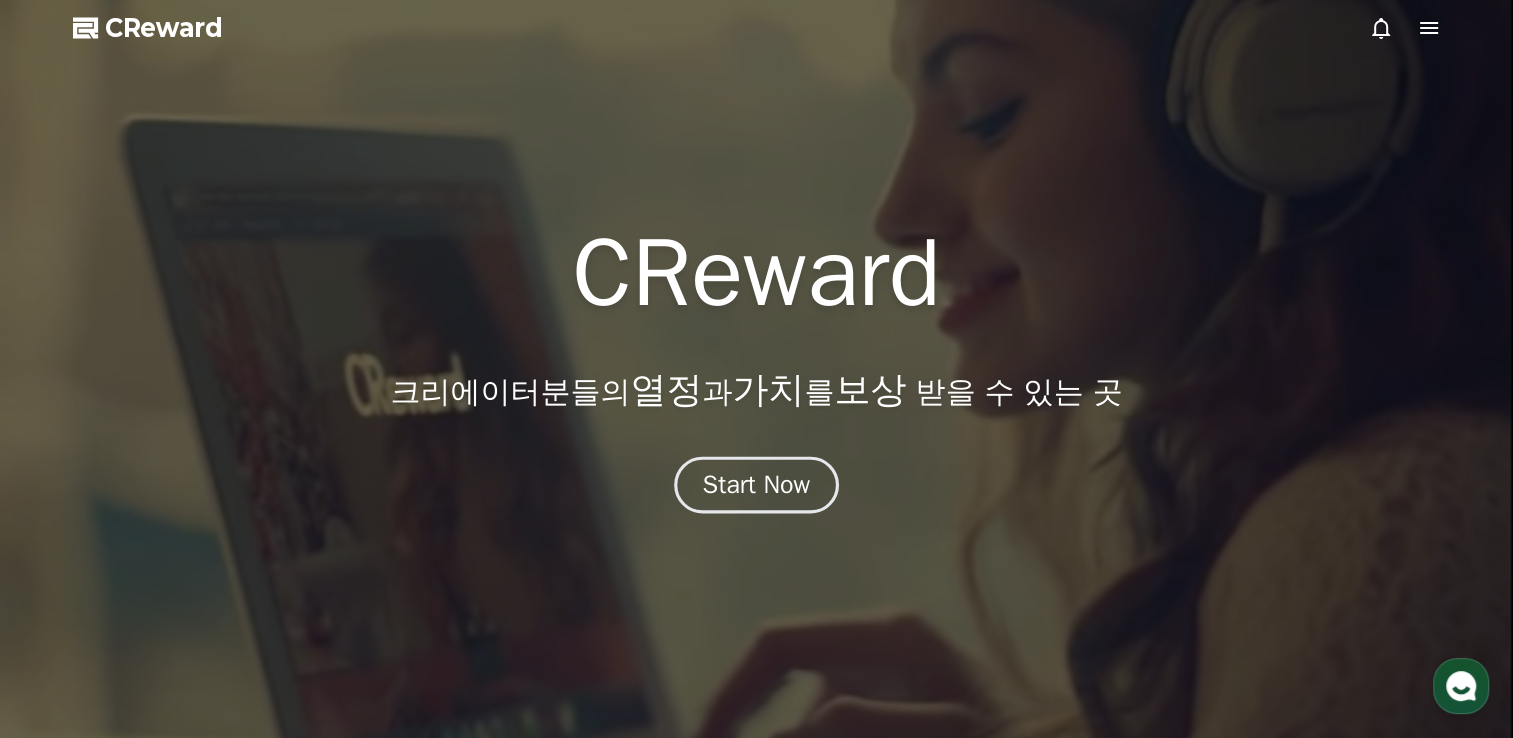 click on "Start Now" at bounding box center [757, 485] 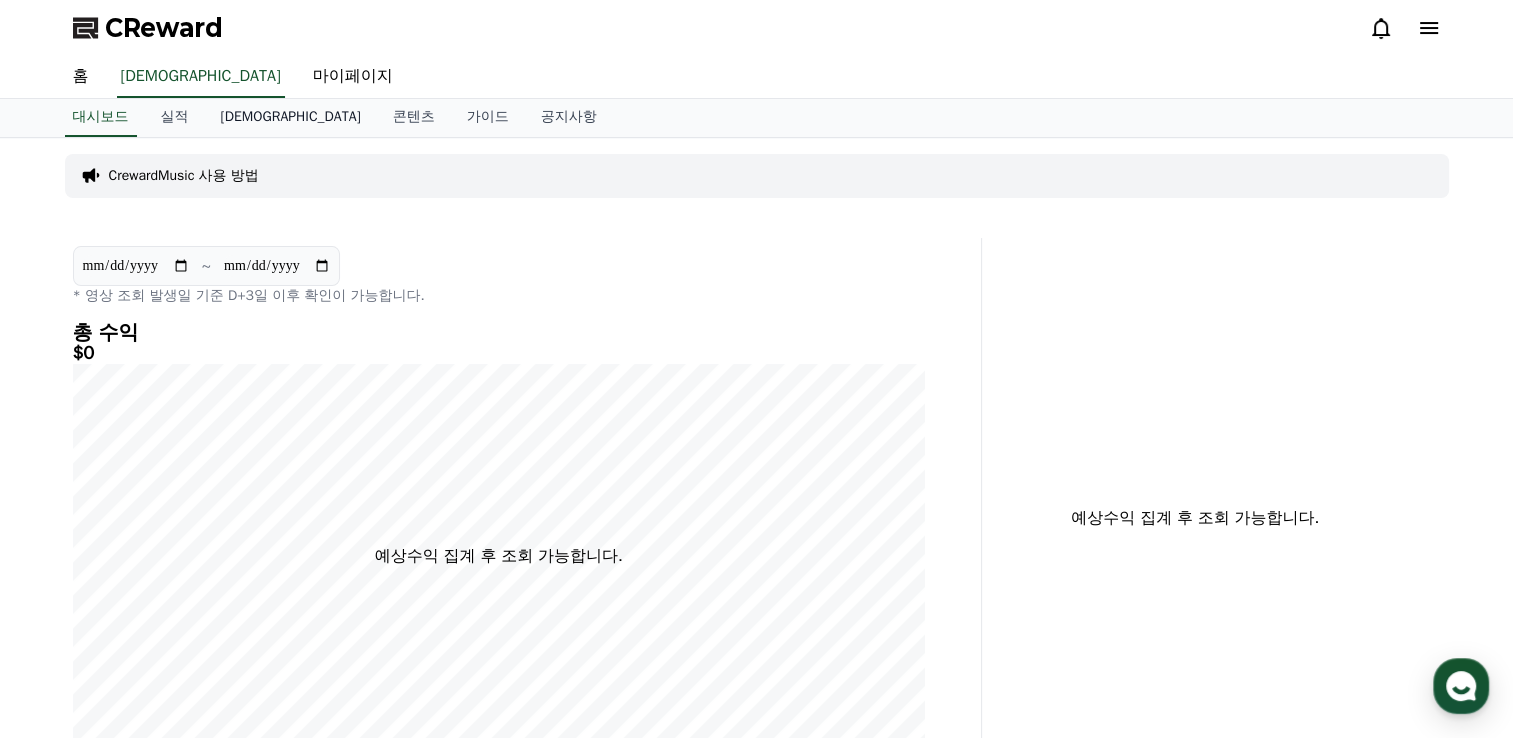 click on "[DEMOGRAPHIC_DATA]" at bounding box center [291, 118] 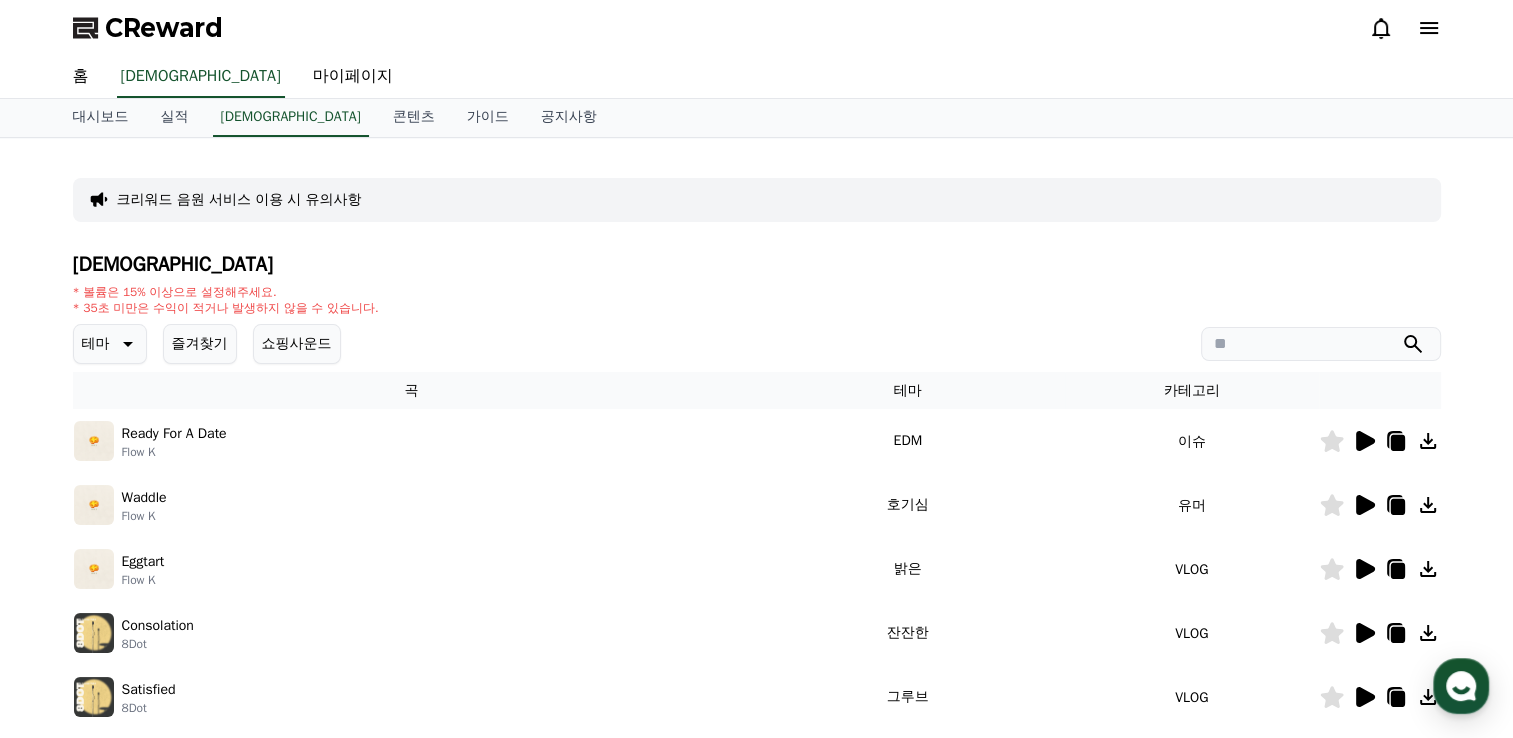 click on "홈 음원 마이페이지" at bounding box center (757, 77) 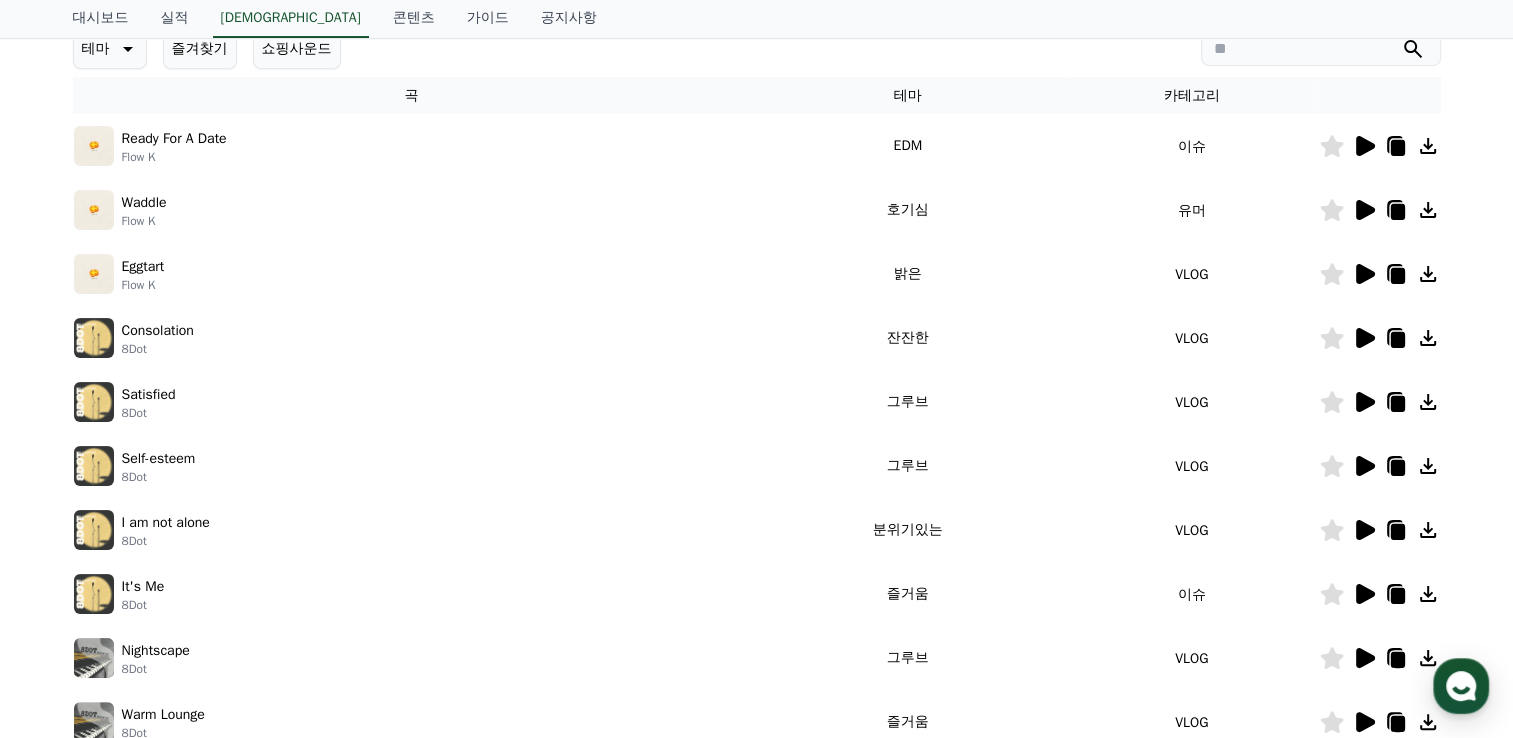 scroll, scrollTop: 300, scrollLeft: 0, axis: vertical 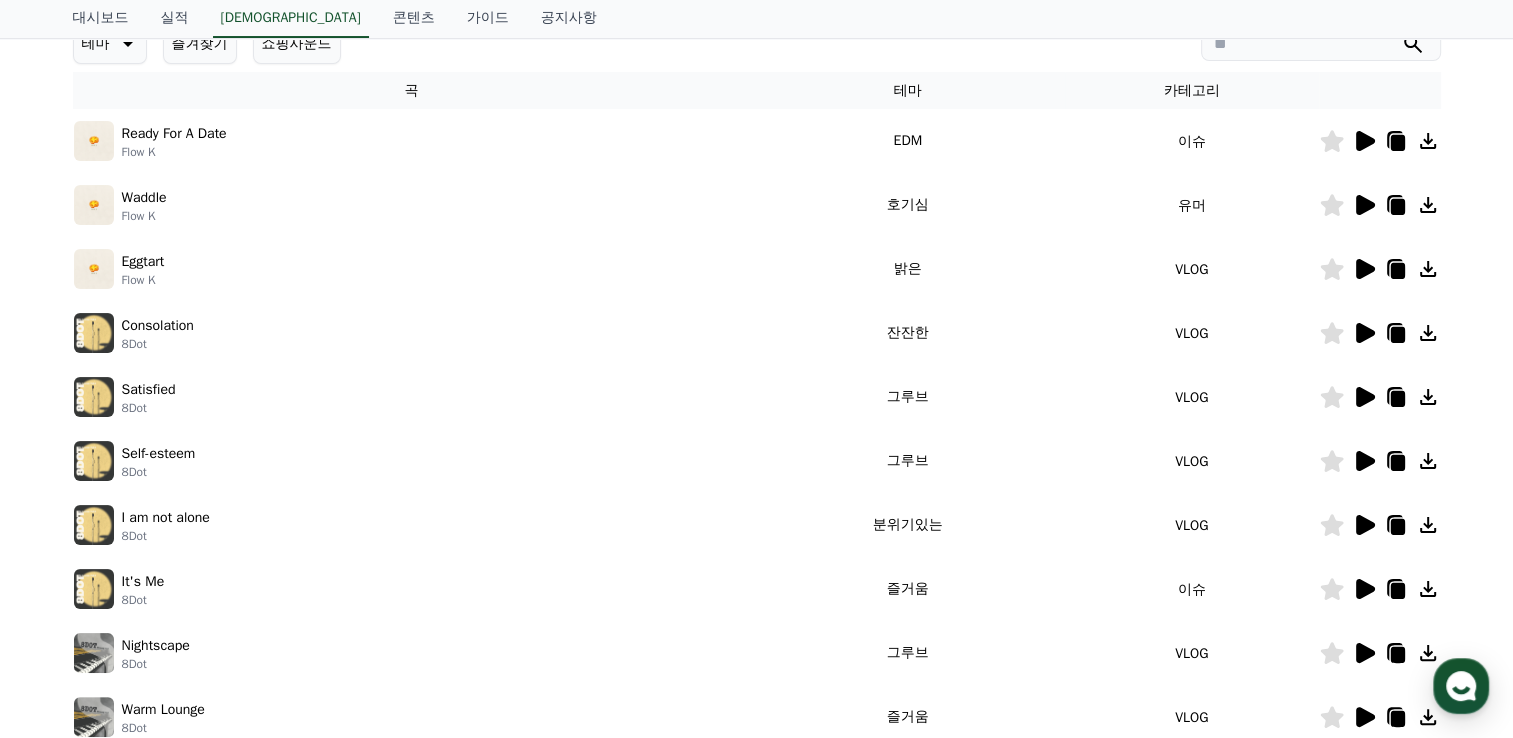 drag, startPoint x: 1112, startPoint y: 586, endPoint x: 1102, endPoint y: 588, distance: 10.198039 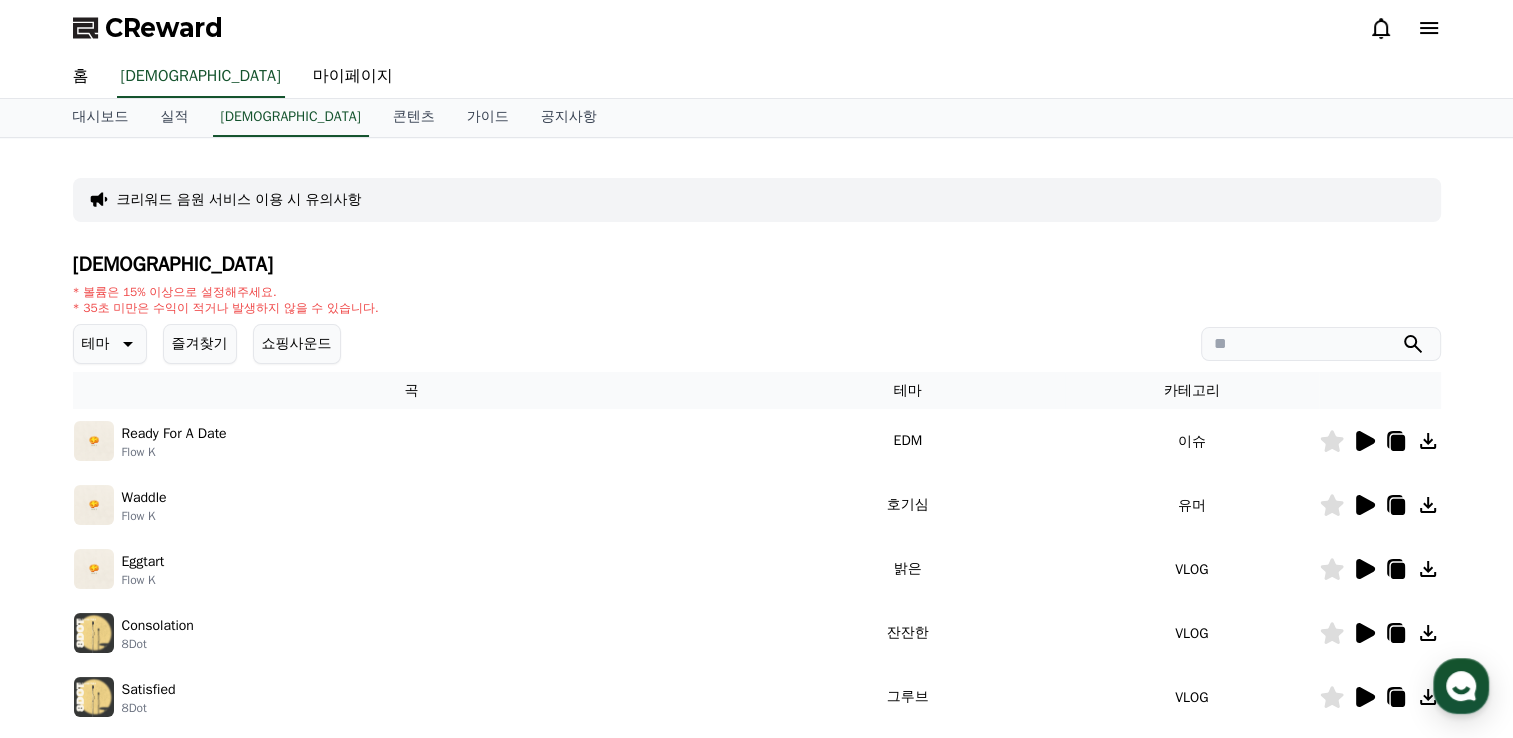 drag, startPoint x: 1146, startPoint y: 126, endPoint x: 959, endPoint y: 166, distance: 191.23022 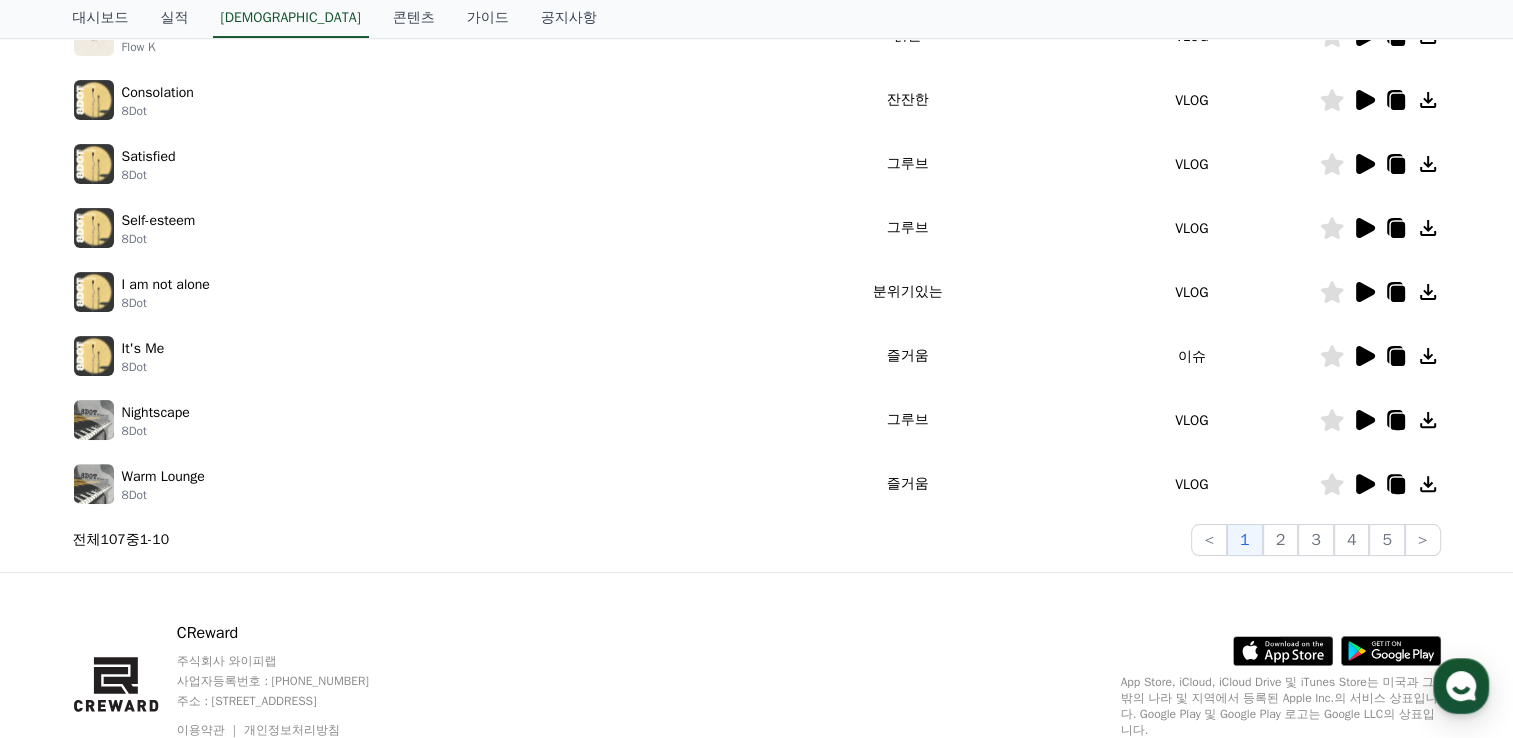 scroll, scrollTop: 614, scrollLeft: 0, axis: vertical 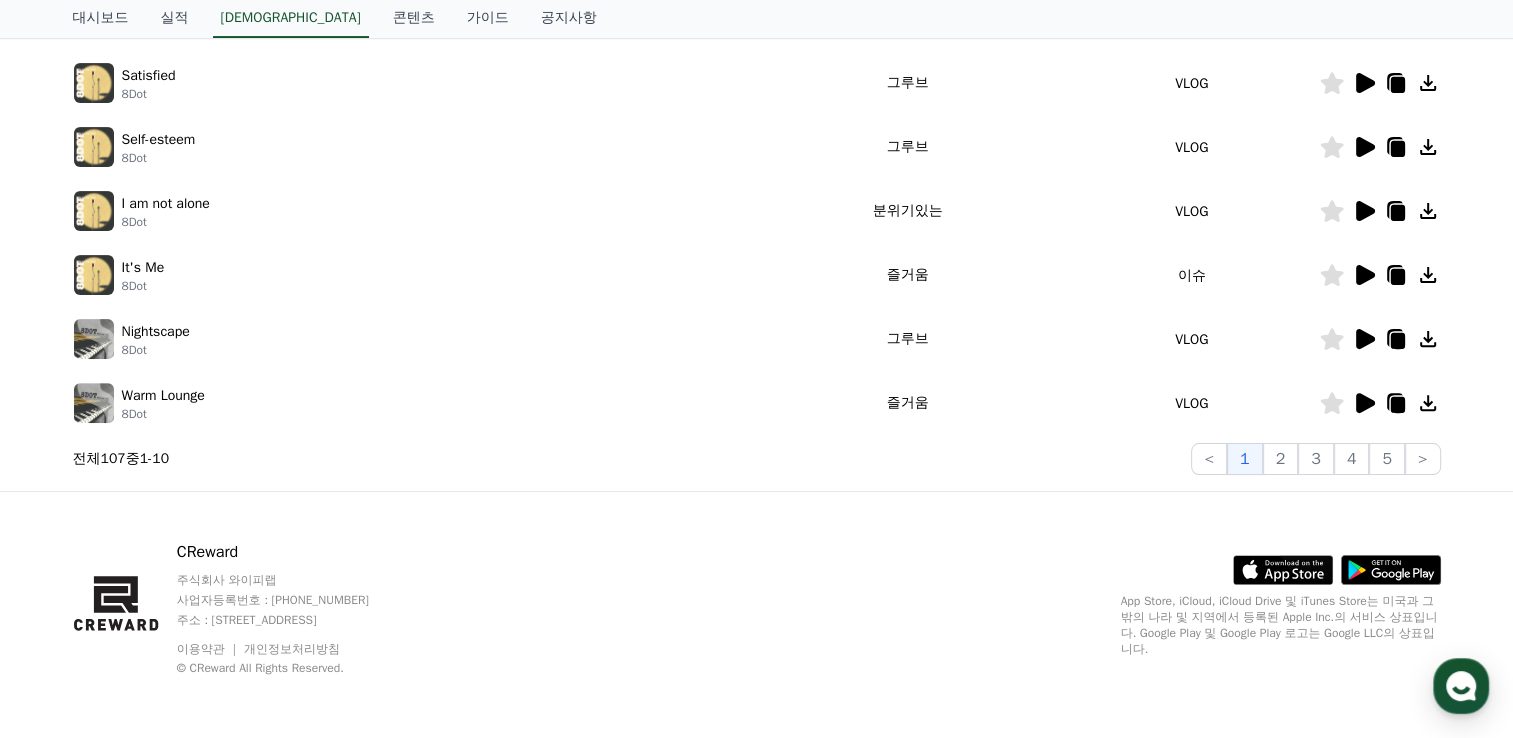 drag, startPoint x: 879, startPoint y: 128, endPoint x: 682, endPoint y: 200, distance: 209.74509 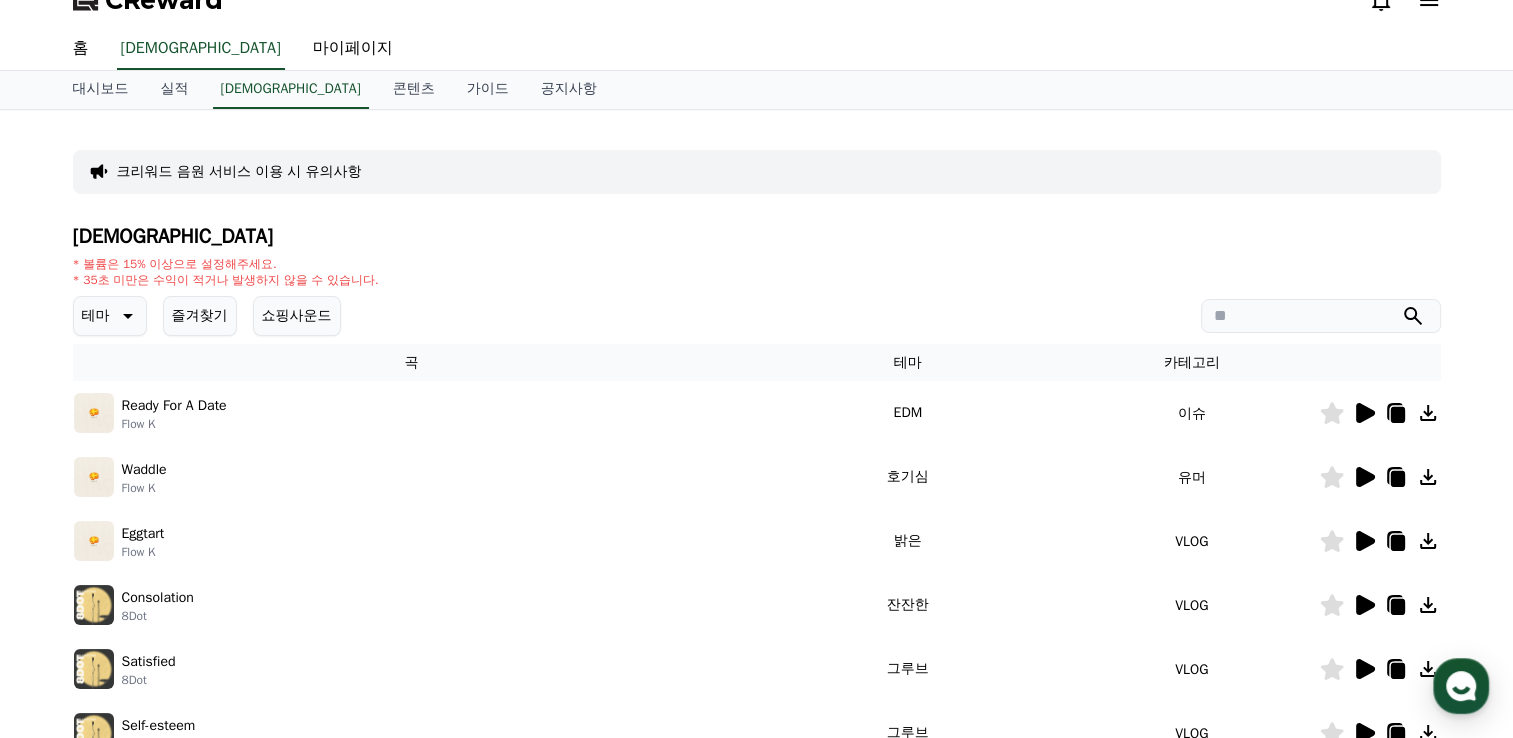 scroll, scrollTop: 14, scrollLeft: 0, axis: vertical 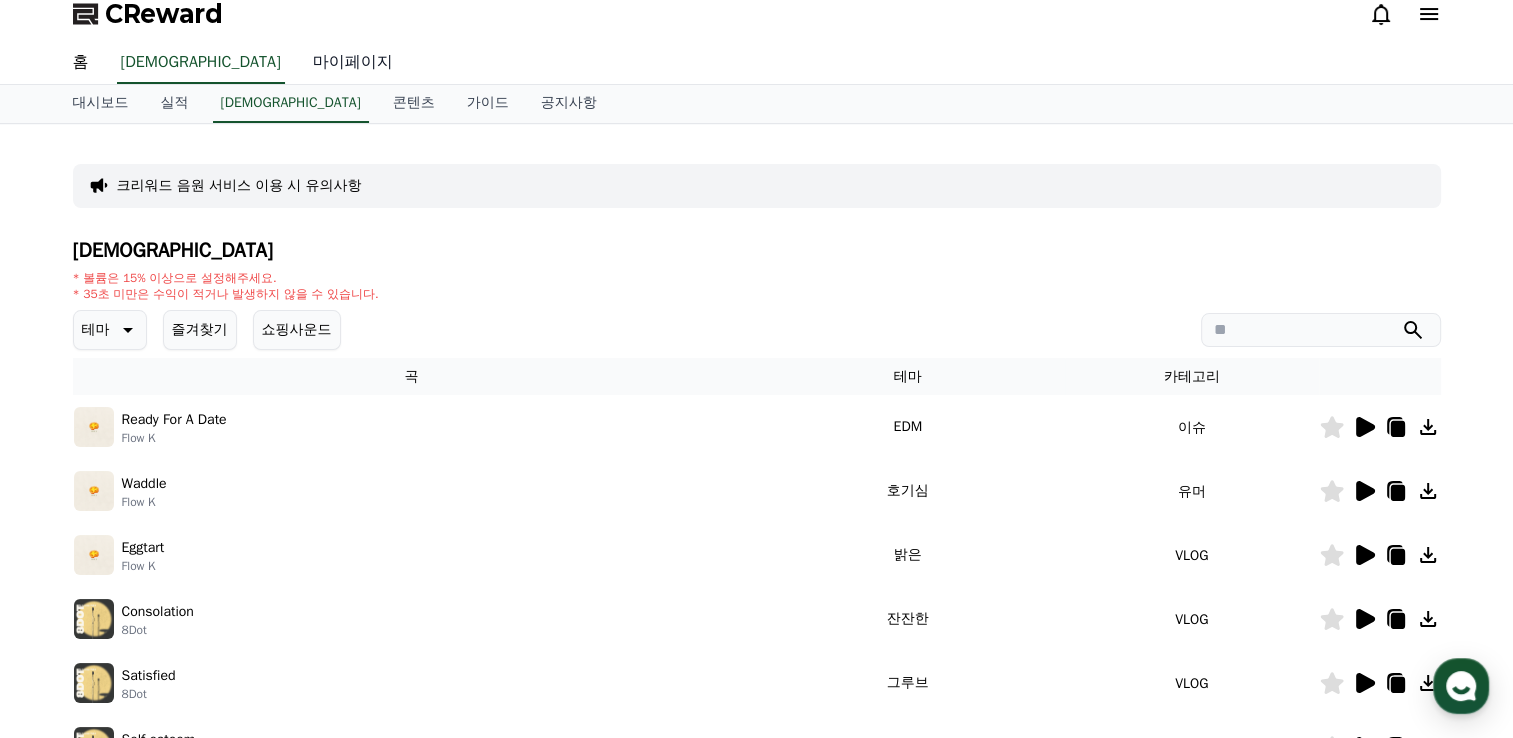 click on "마이페이지" at bounding box center [353, 63] 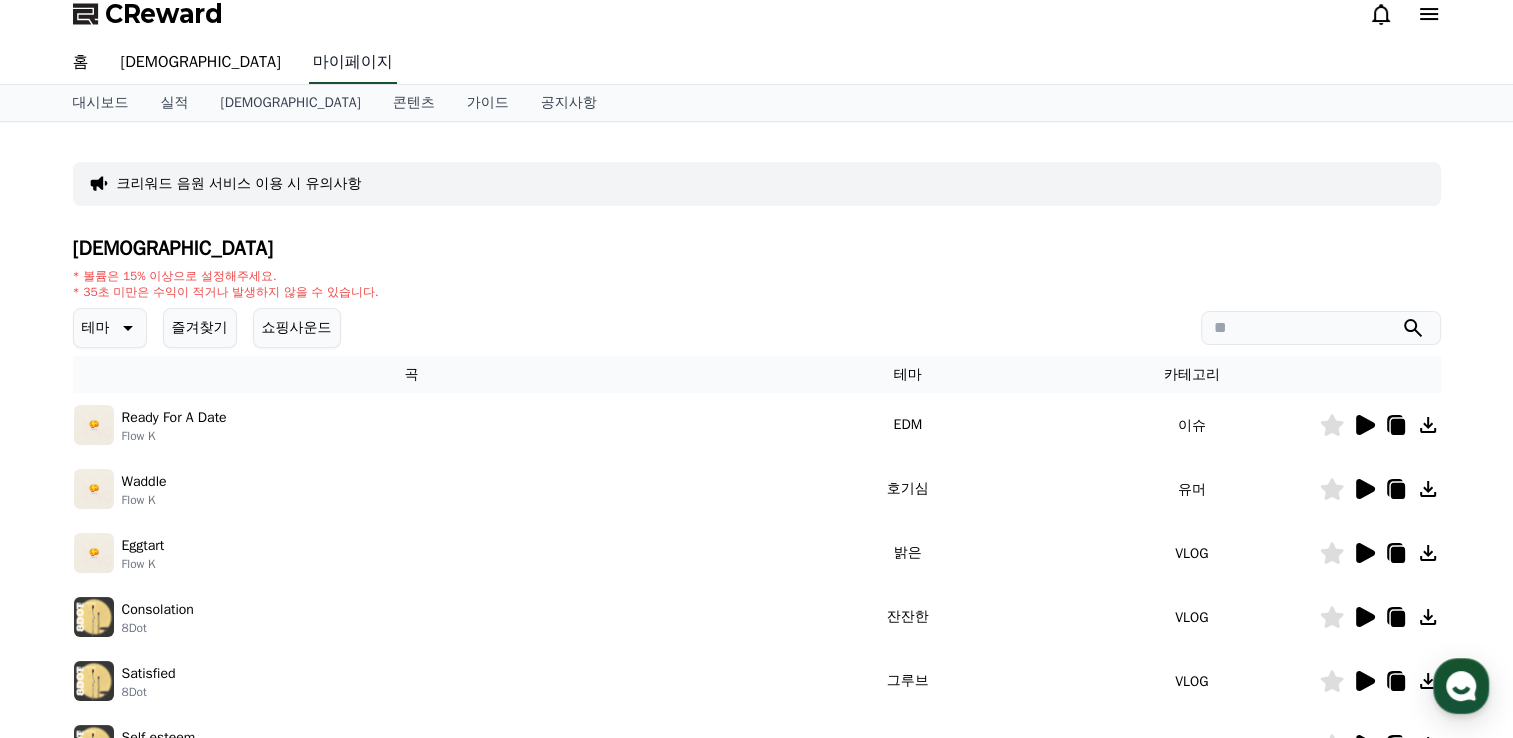scroll, scrollTop: 0, scrollLeft: 0, axis: both 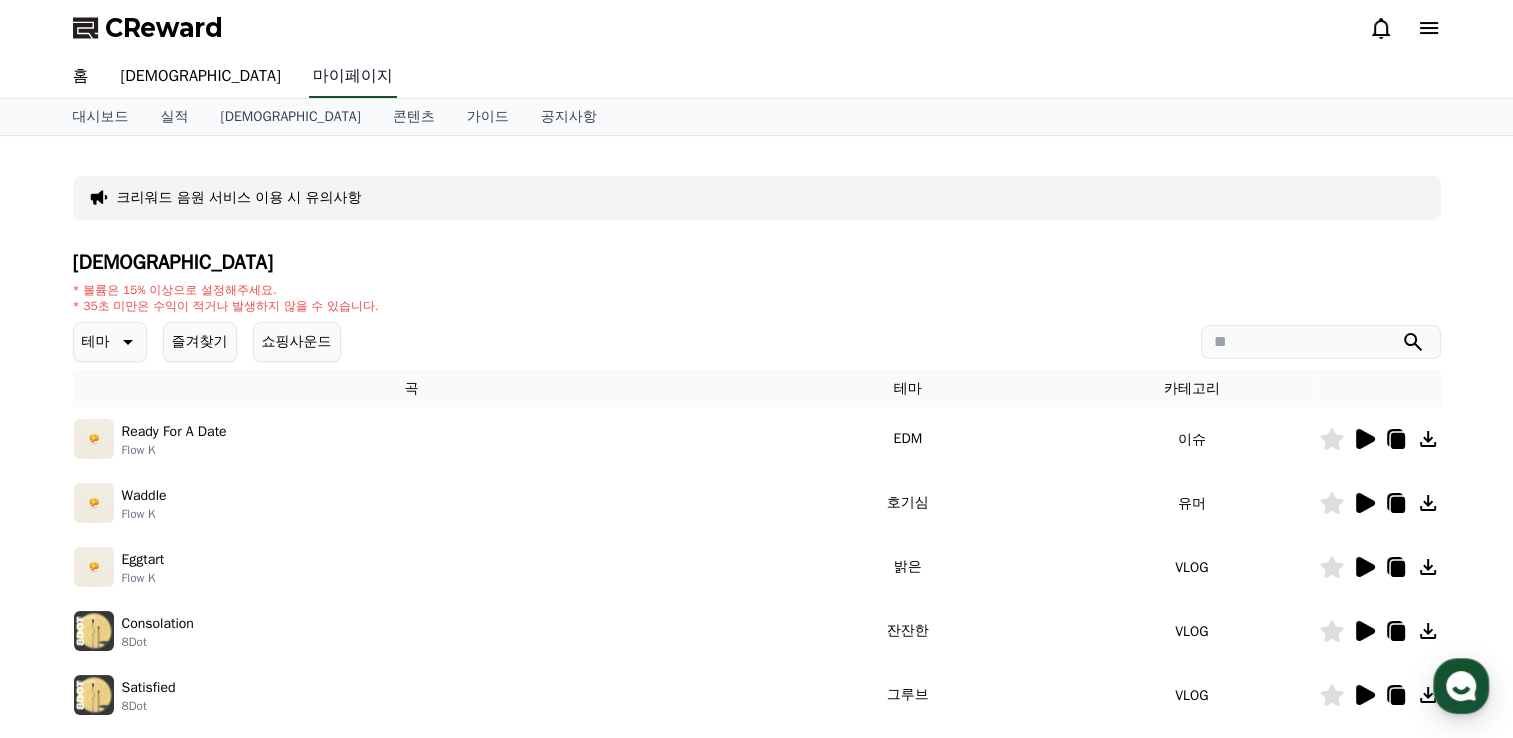 select on "**********" 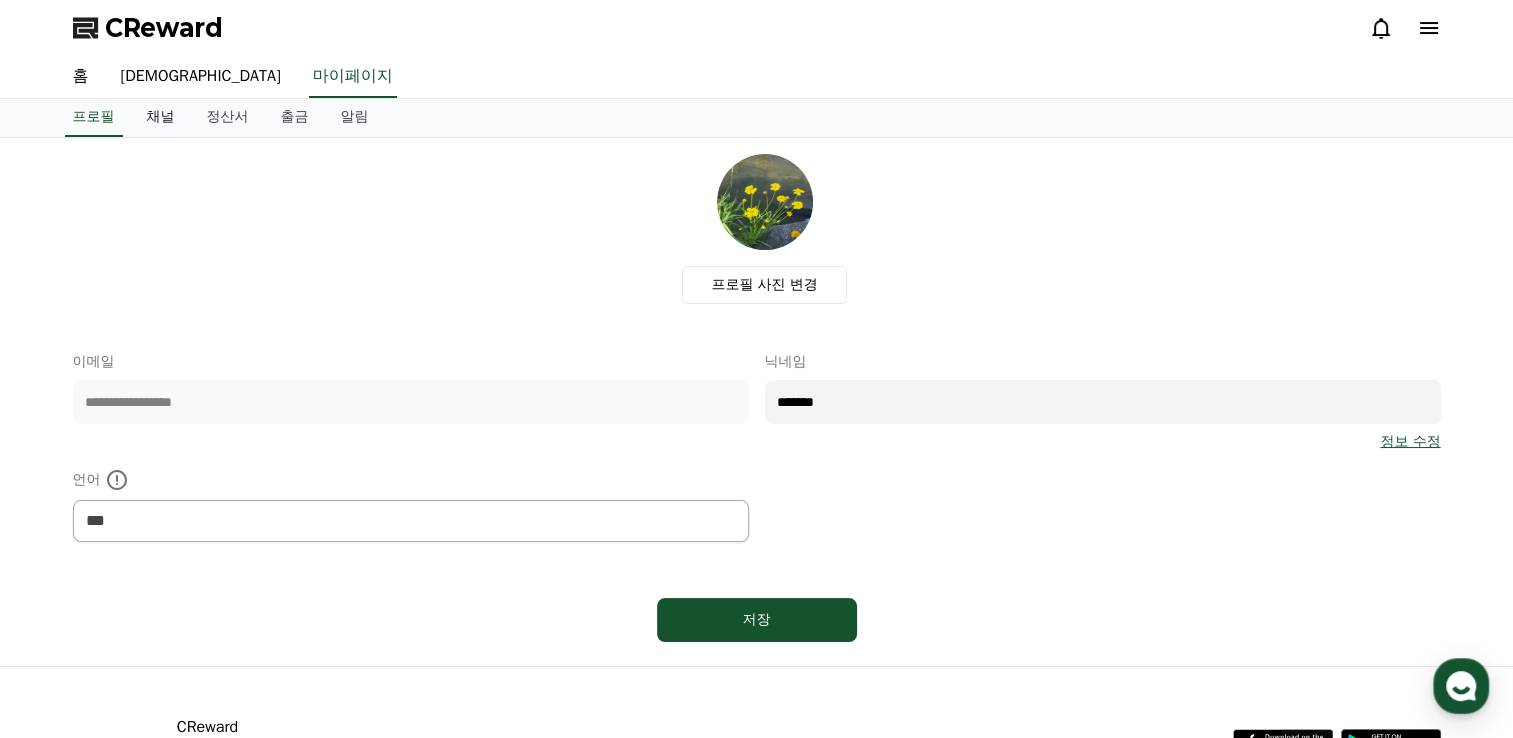click on "채널" at bounding box center (161, 118) 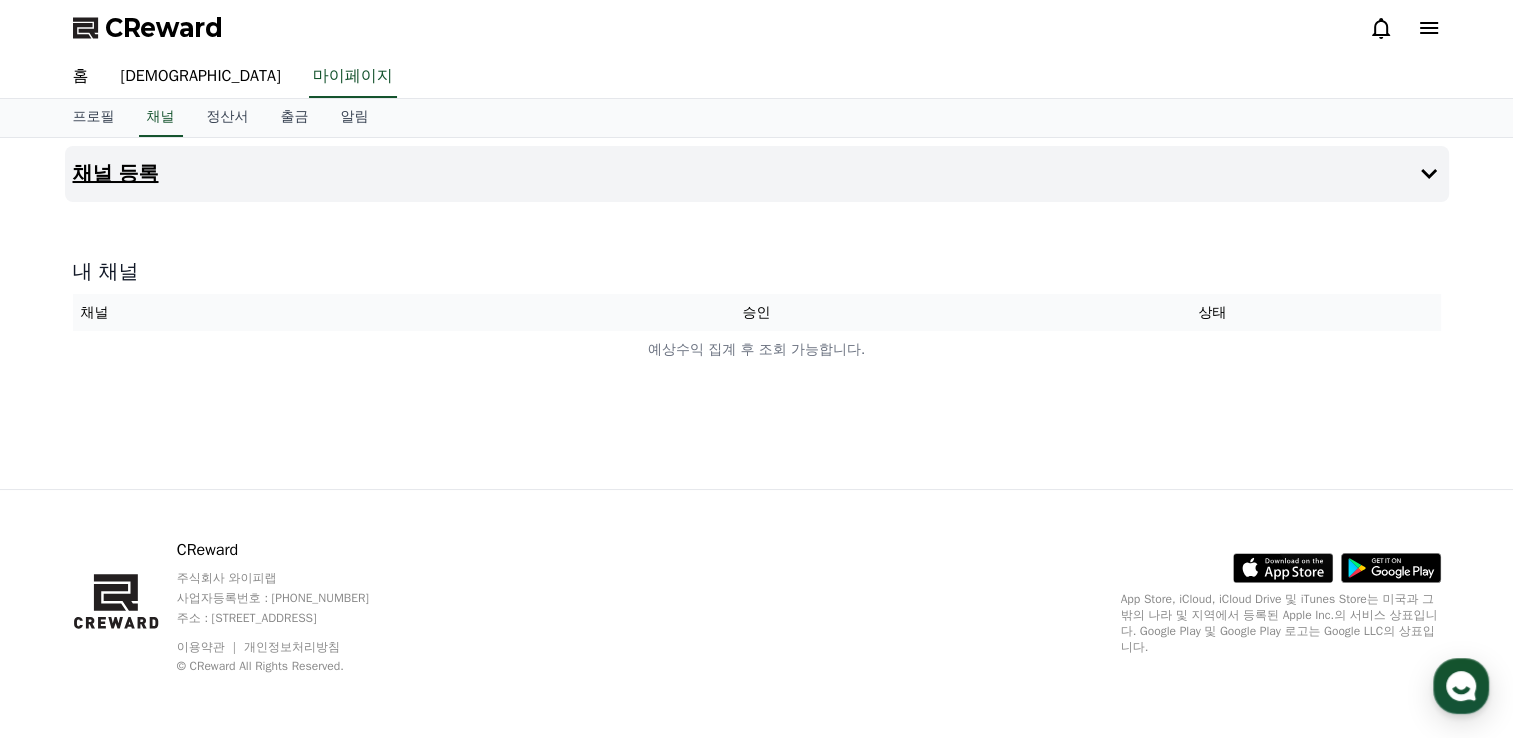 click on "채널 등록" at bounding box center (116, 174) 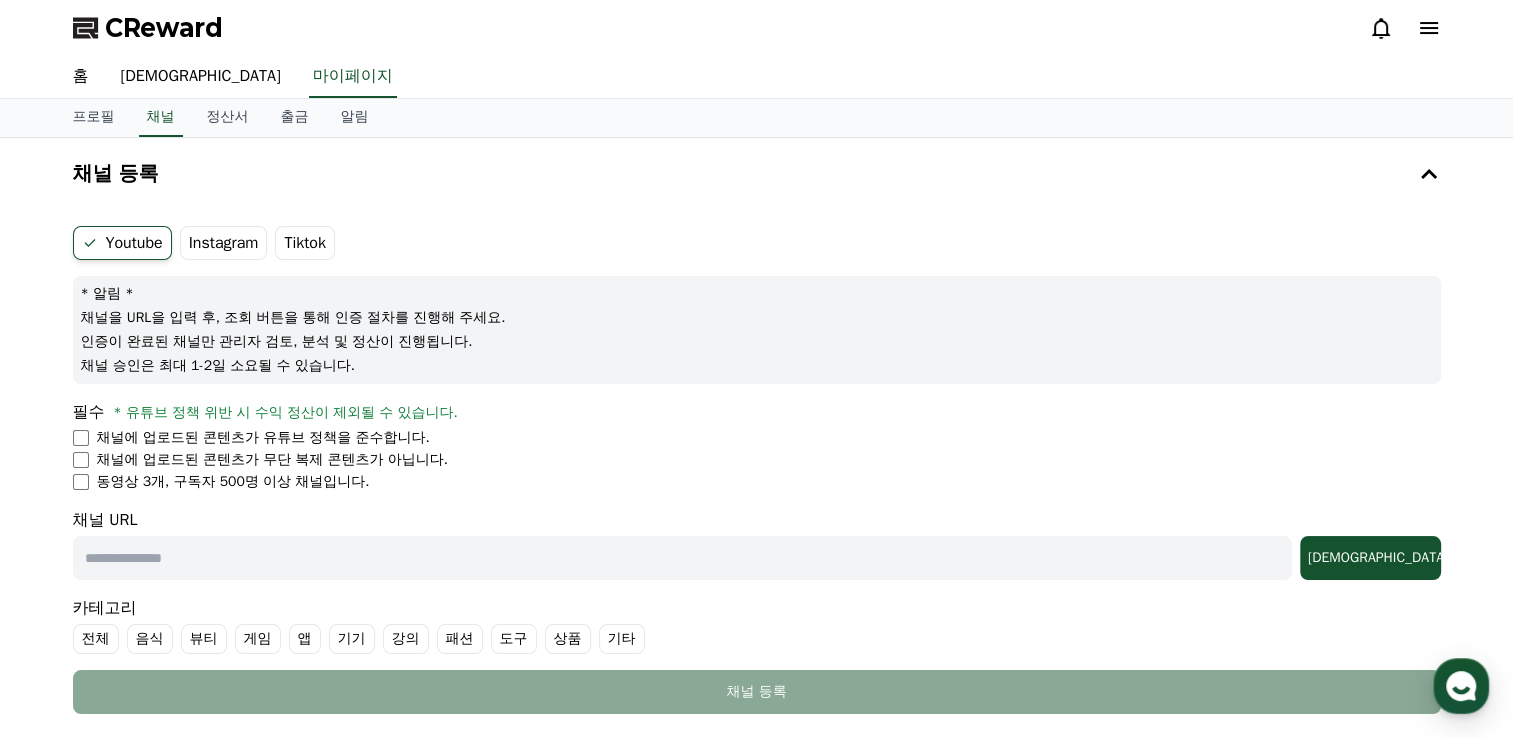 click on "필수     * 유튜브 정책 위반 시 수익 정산이 제외될 수 있습니다.     채널에 업로드된 콘텐츠가 유튜브 정책을 준수합니다.   채널에 업로드된 콘텐츠가 무단 복제 콘텐츠가 아닙니다.   동영상 3개, 구독자 500명 이상 채널입니다." at bounding box center (757, 446) 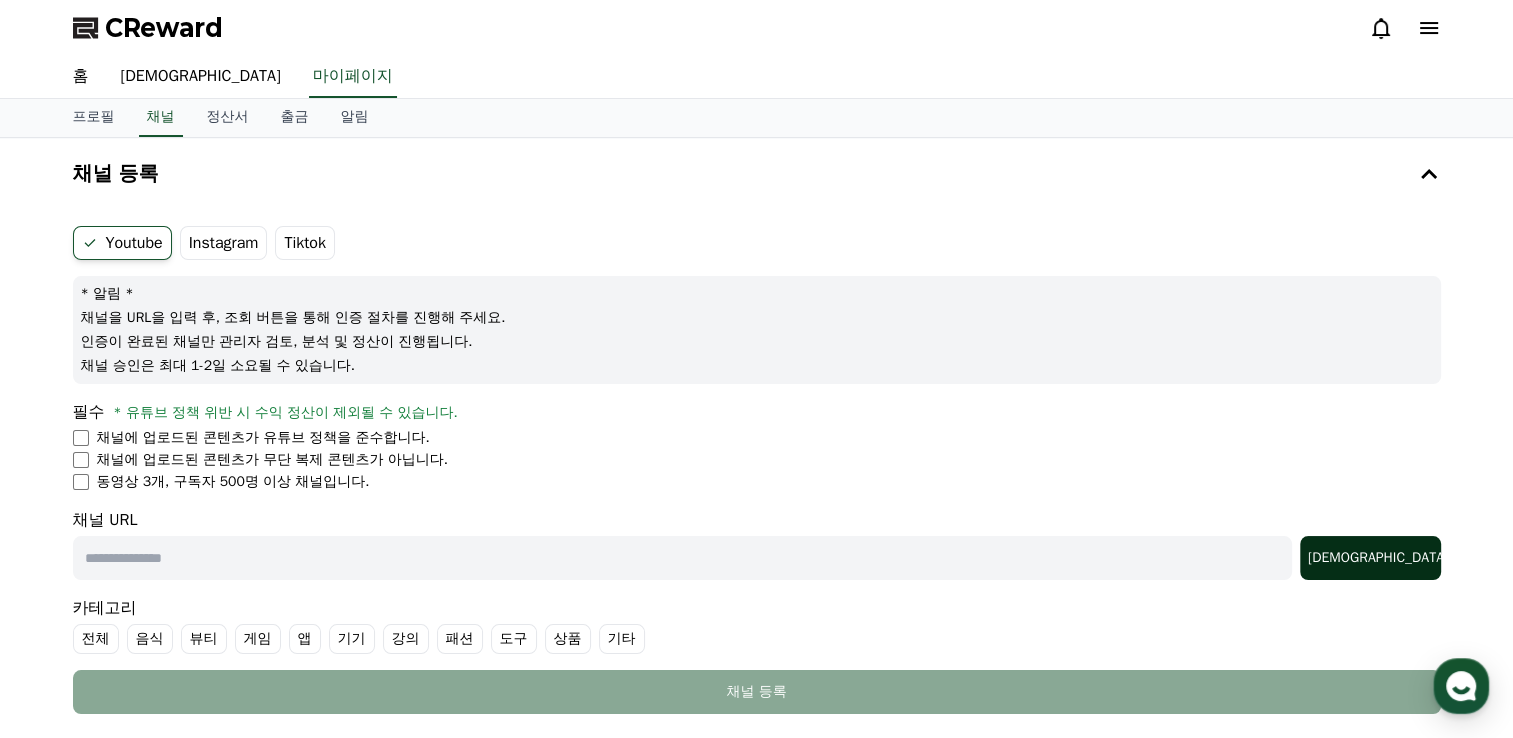 click on "[DEMOGRAPHIC_DATA]" at bounding box center (1370, 558) 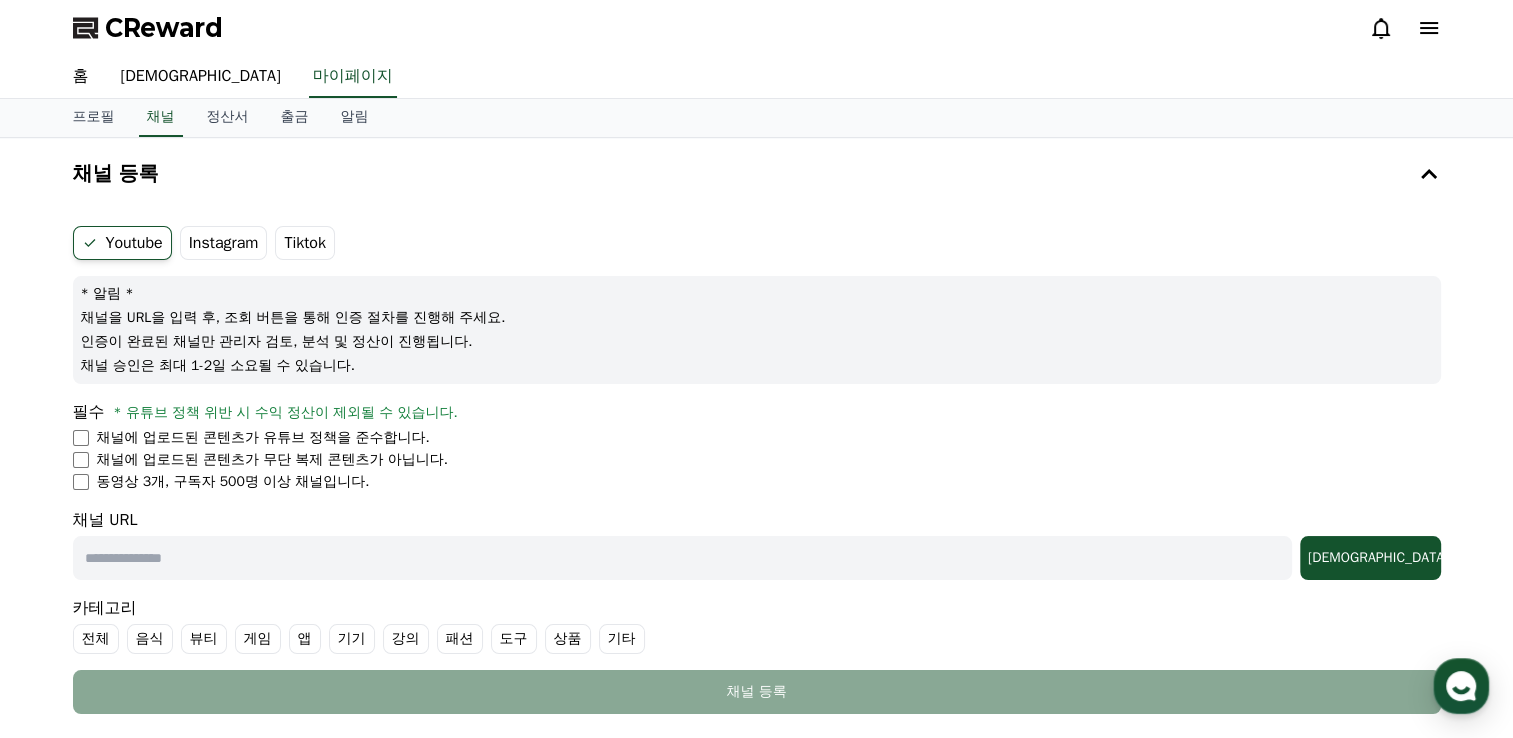 click at bounding box center (682, 558) 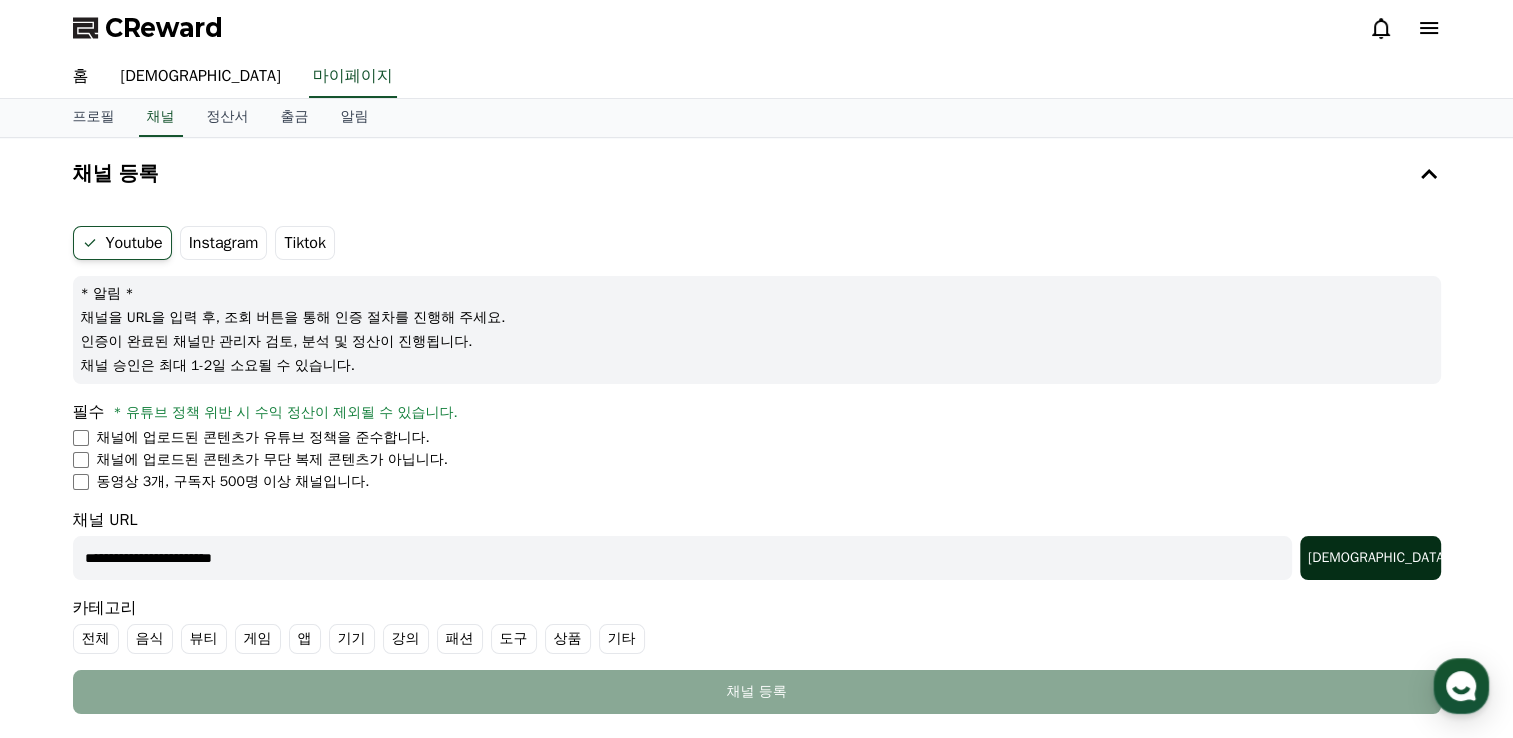 click on "[DEMOGRAPHIC_DATA]" at bounding box center (1370, 558) 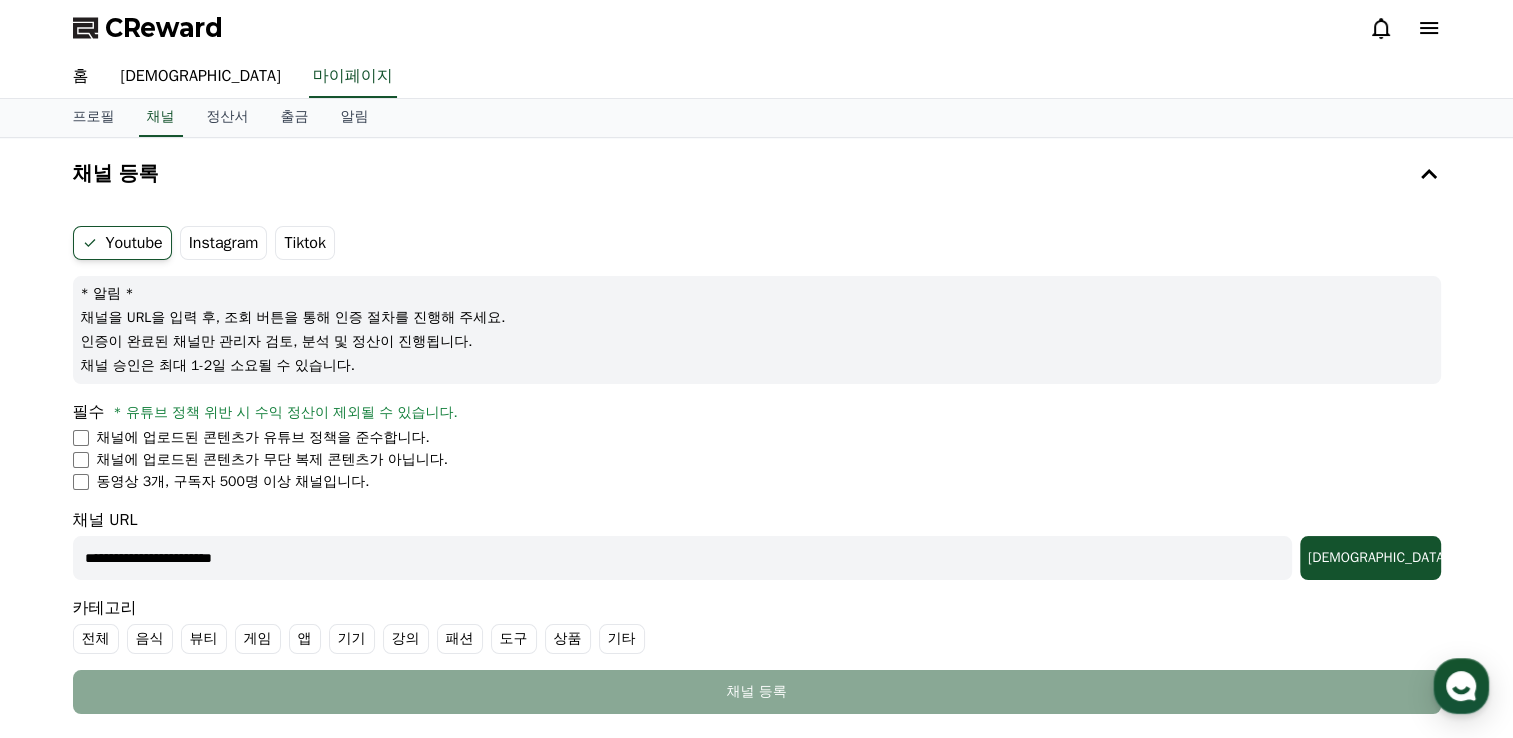 scroll, scrollTop: 0, scrollLeft: 0, axis: both 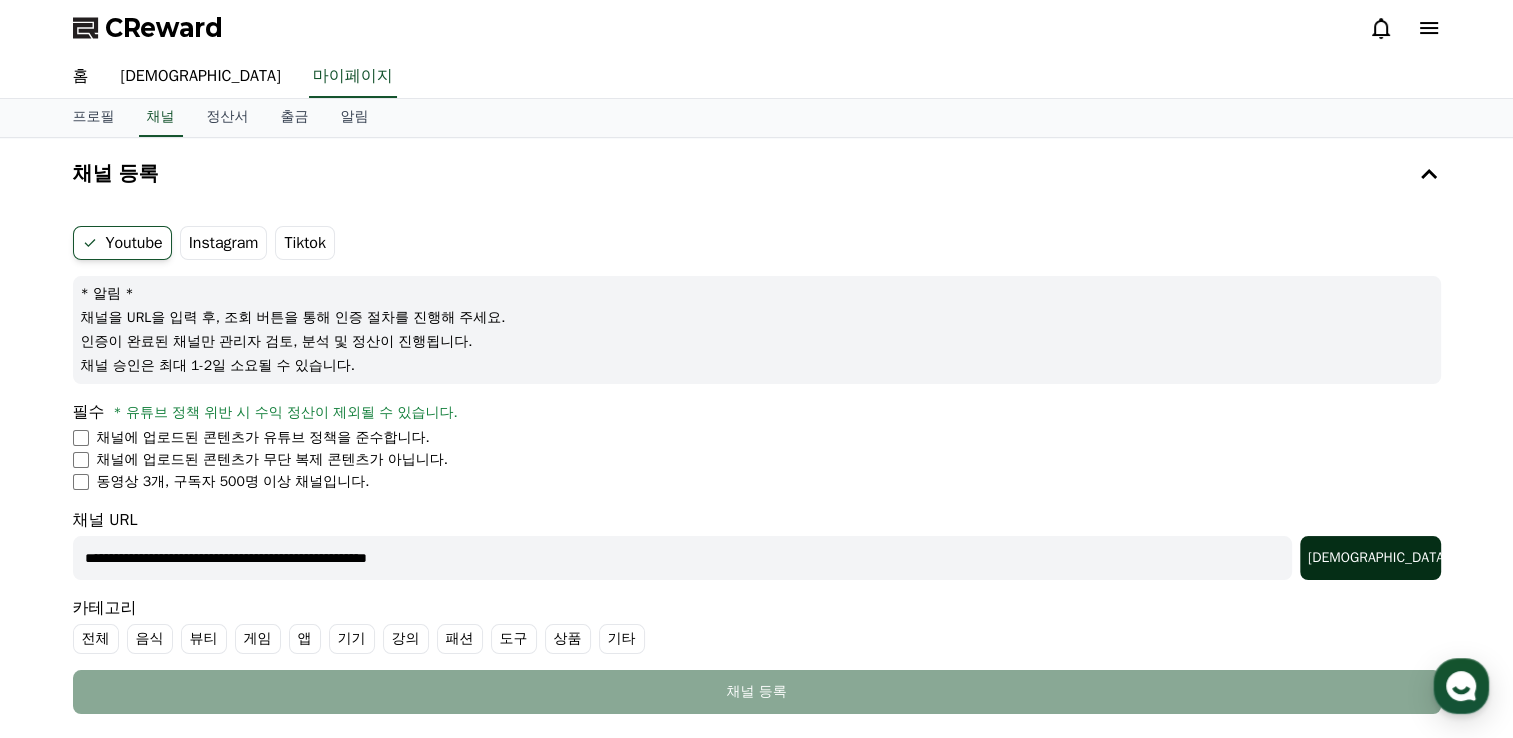 type on "**********" 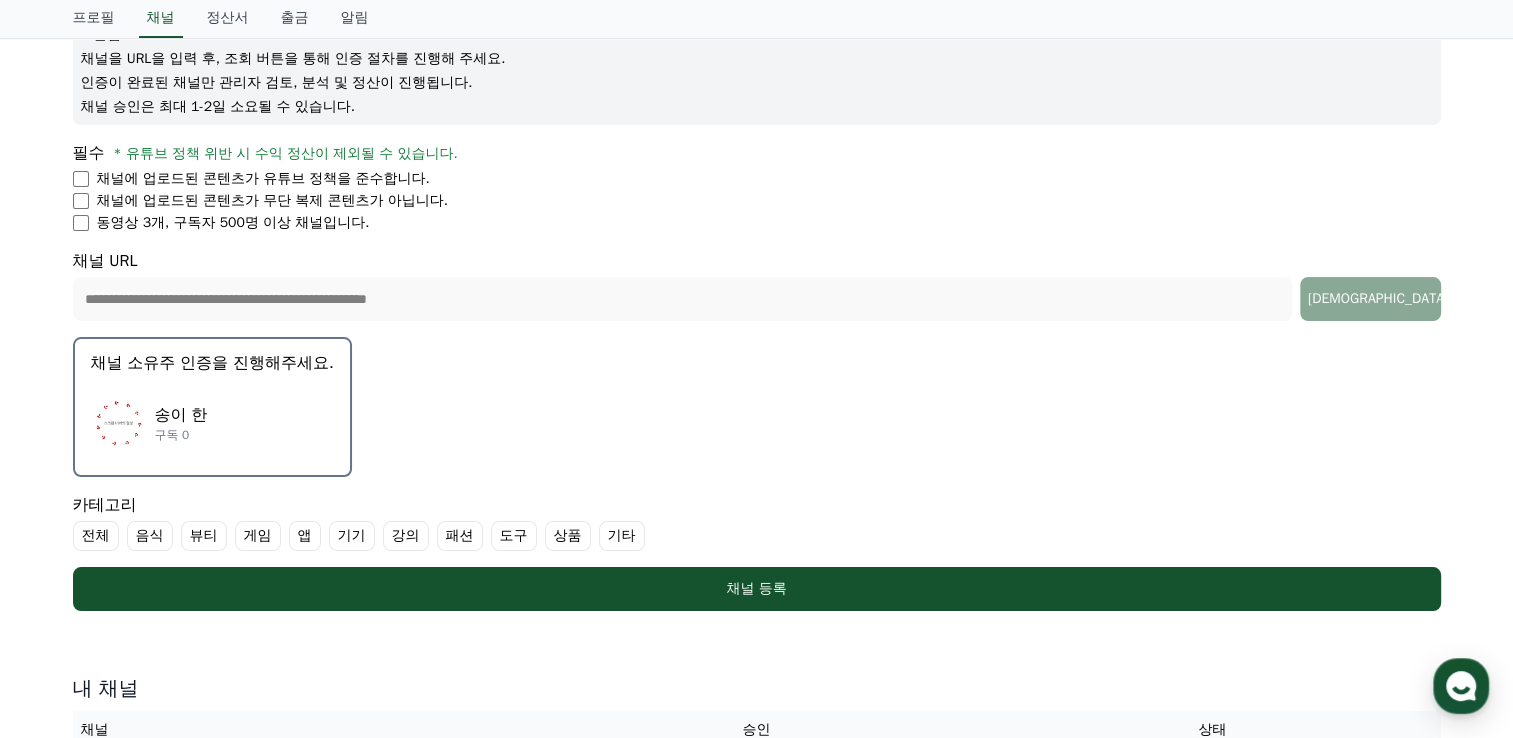 scroll, scrollTop: 300, scrollLeft: 0, axis: vertical 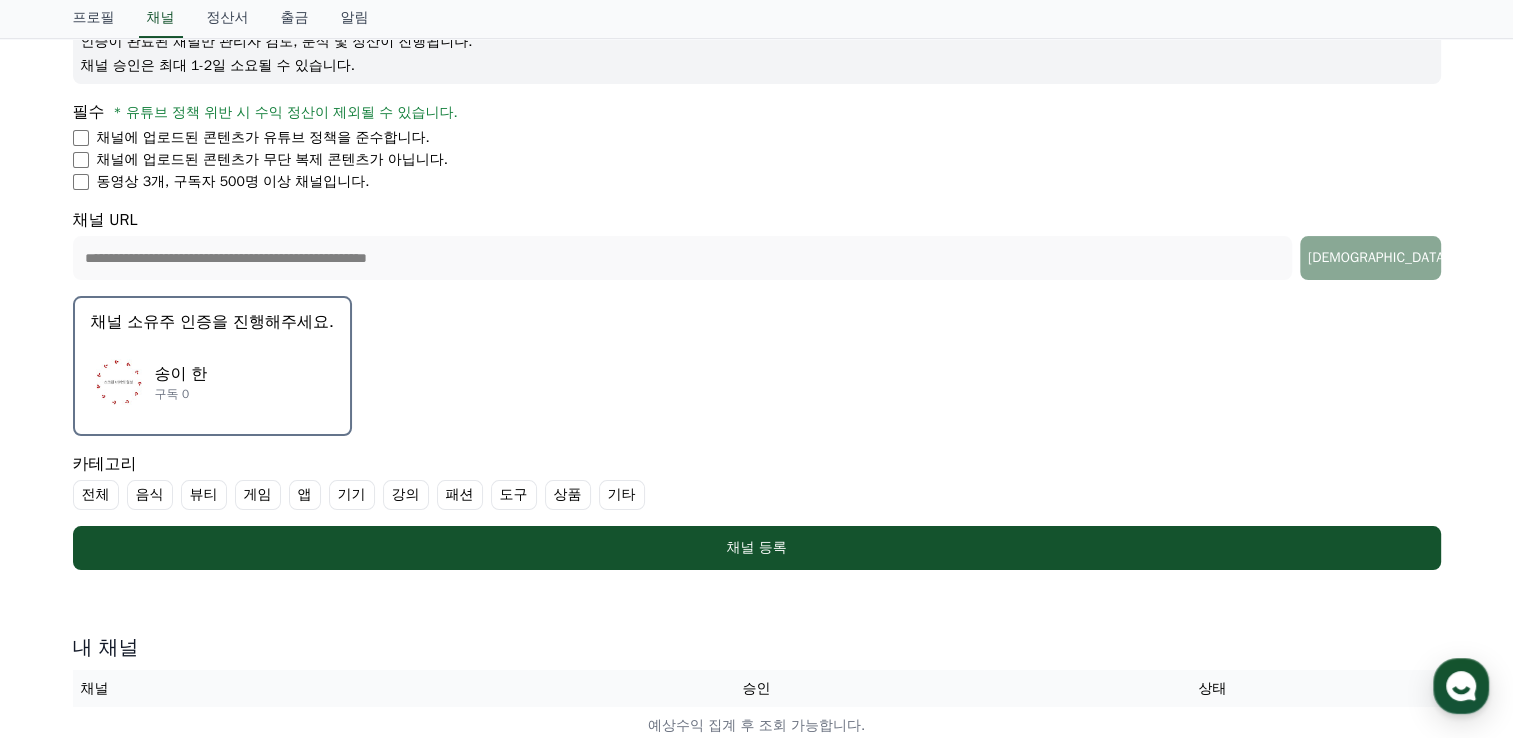 click on "송이 한   구독
0" at bounding box center [212, 382] 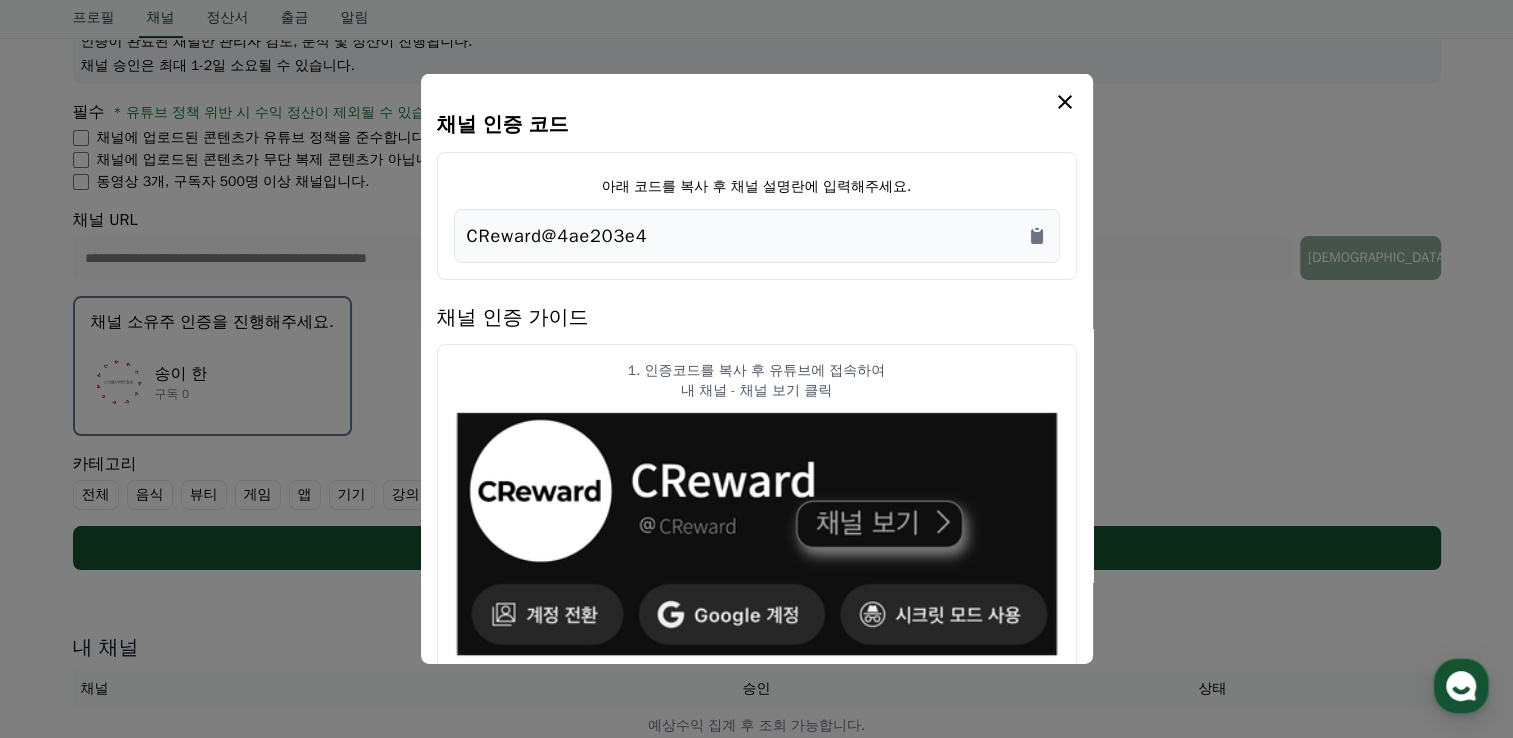 drag, startPoint x: 678, startPoint y: 238, endPoint x: 585, endPoint y: 253, distance: 94.20191 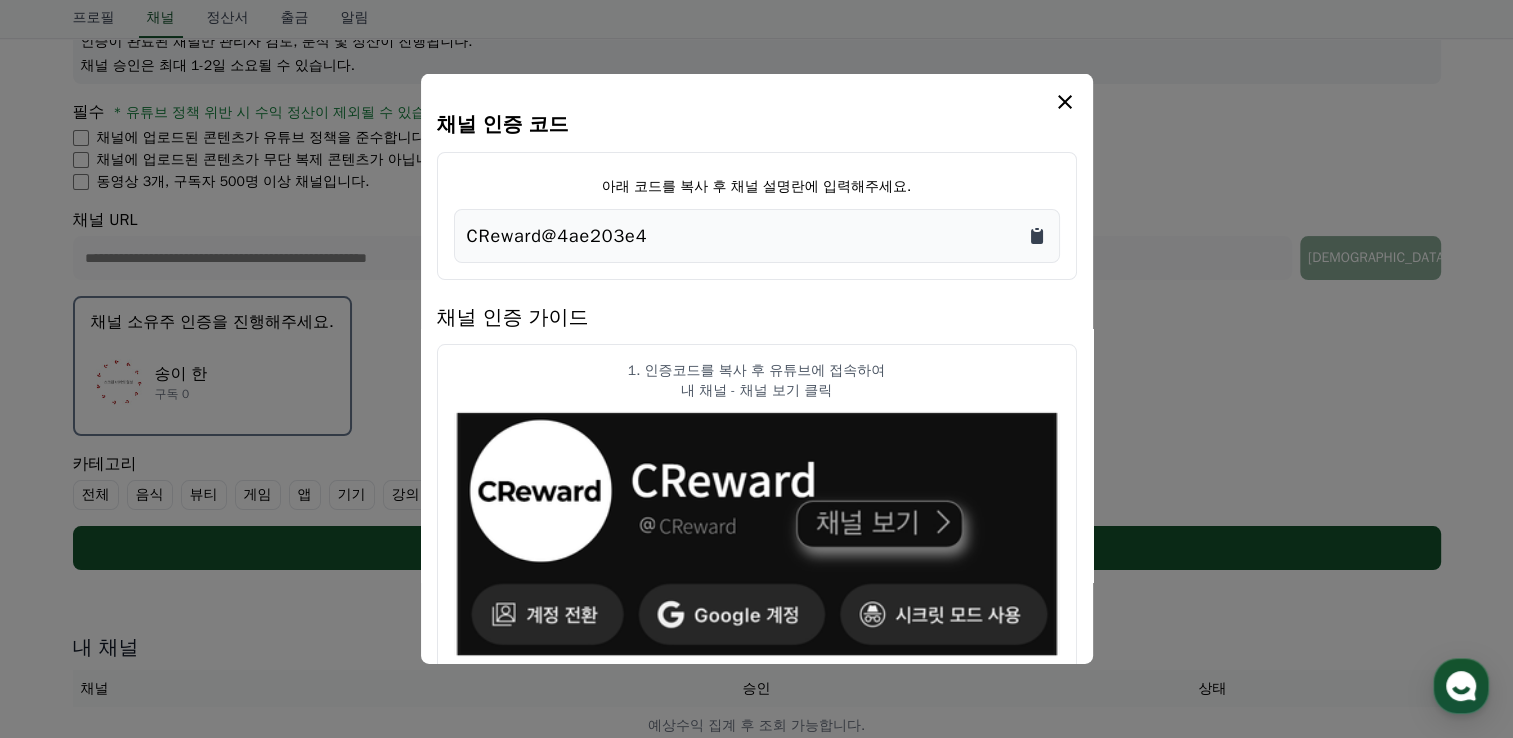 click 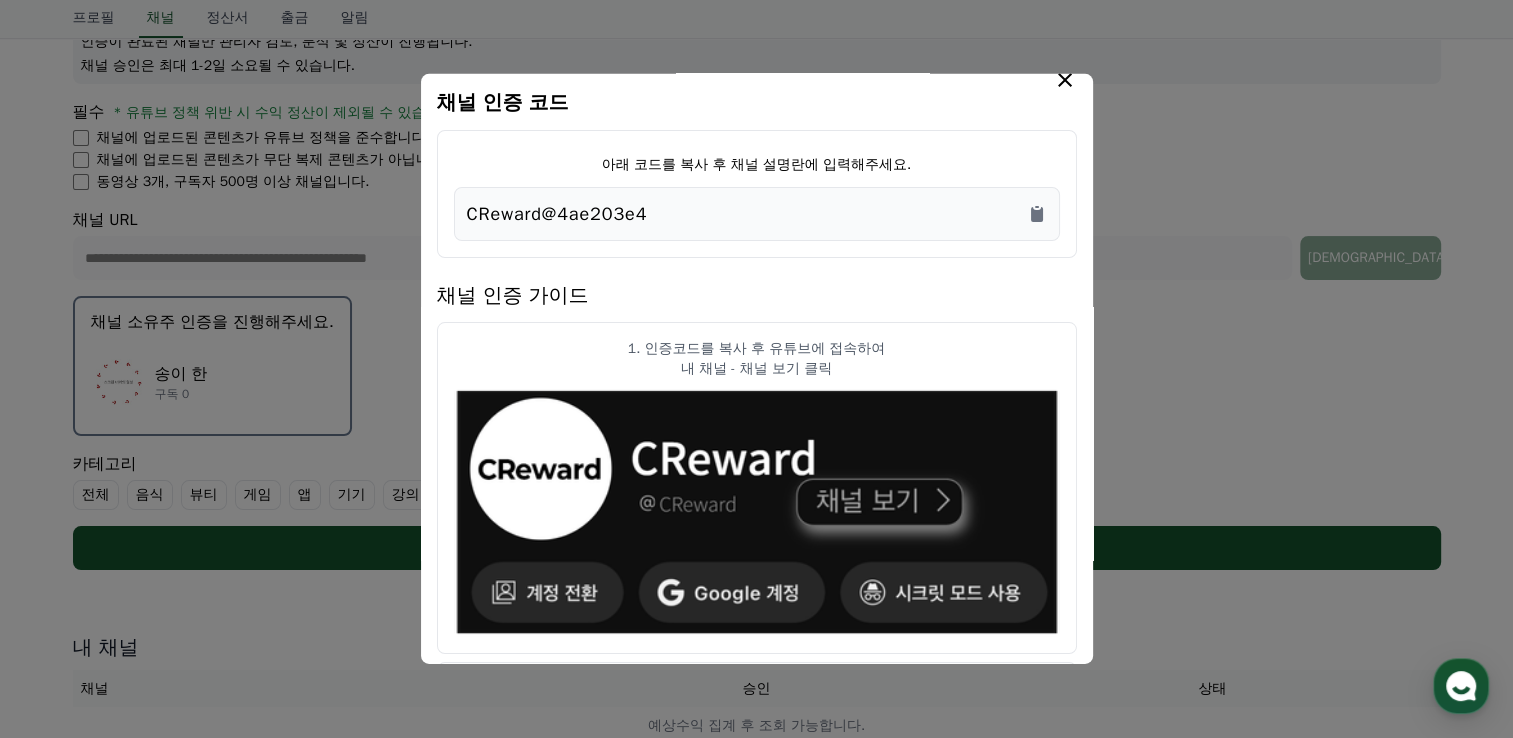 scroll, scrollTop: 0, scrollLeft: 0, axis: both 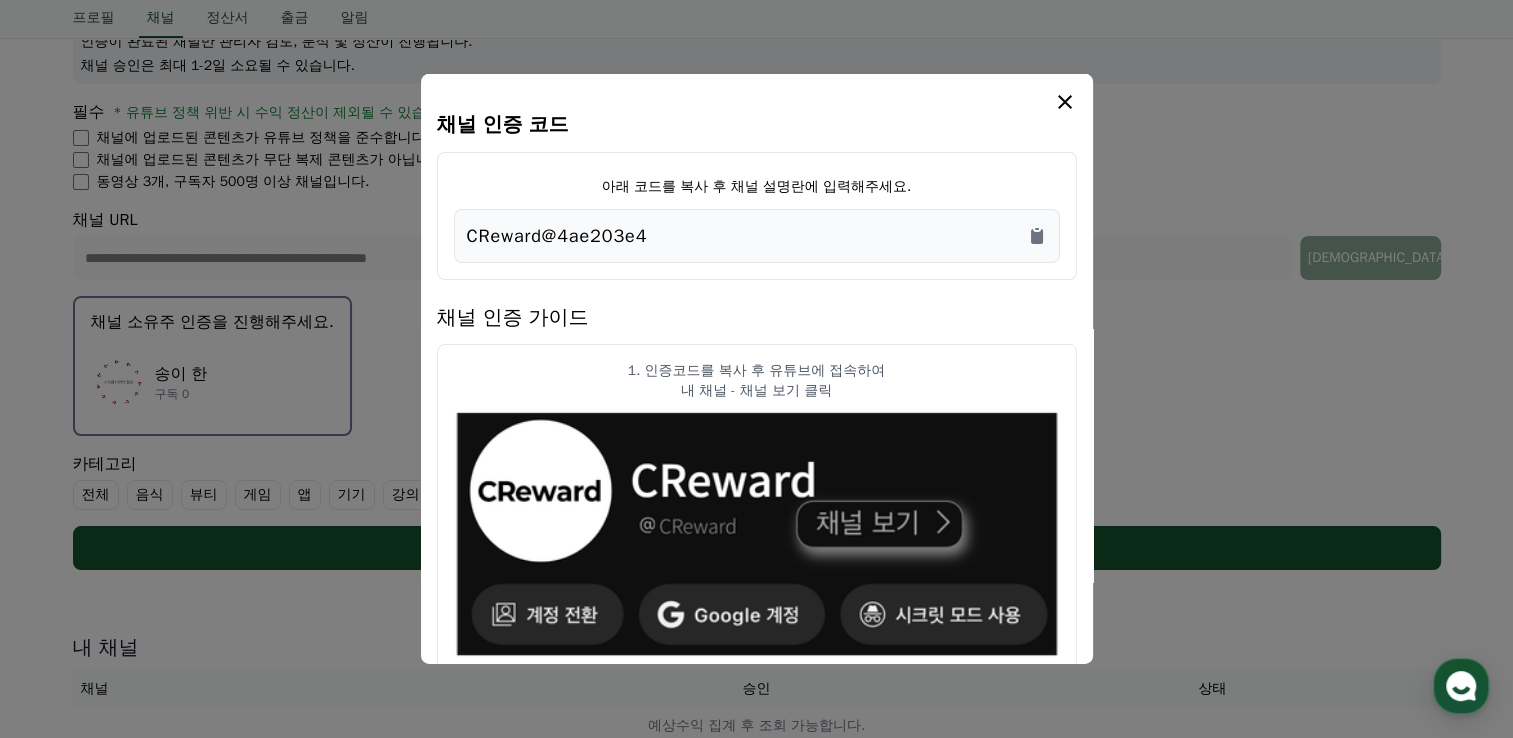 click 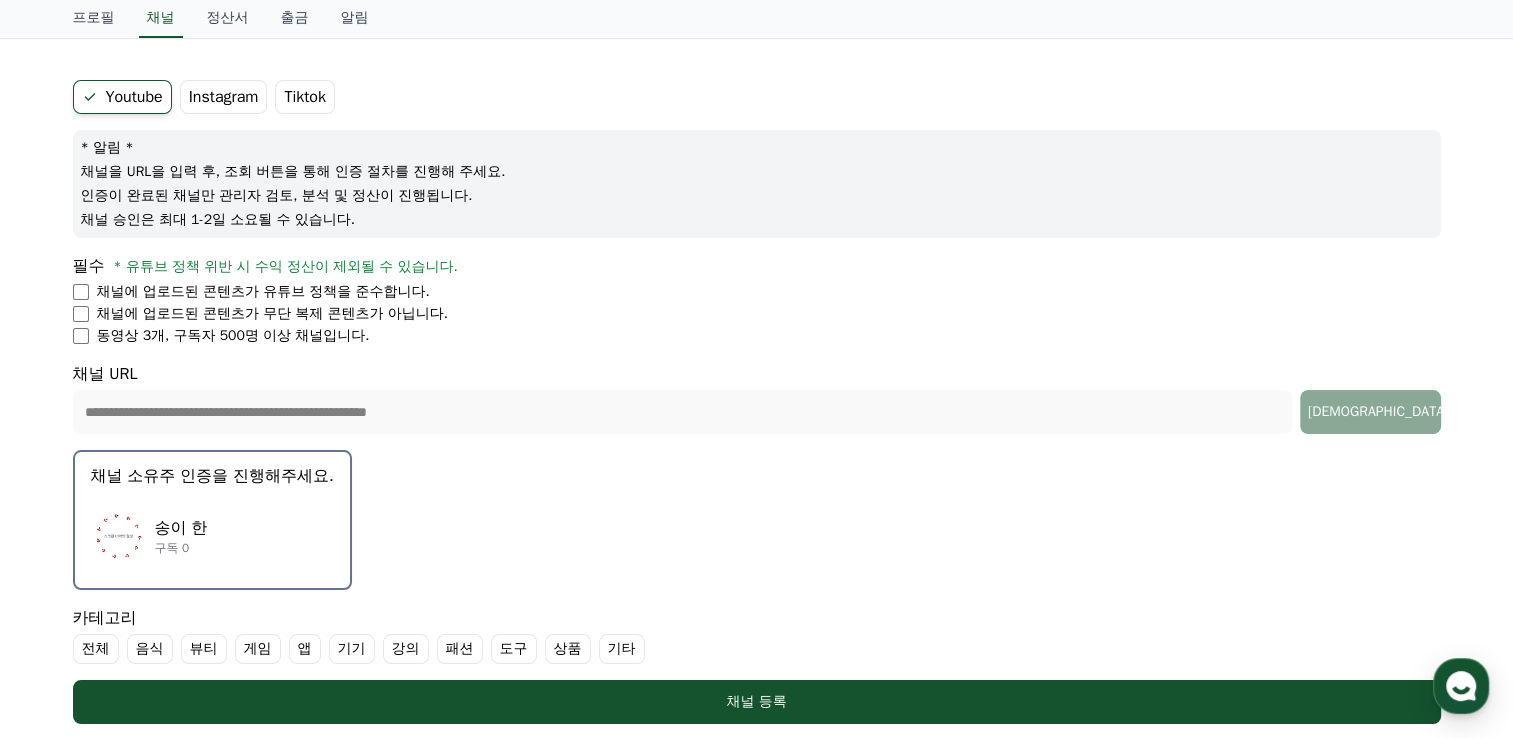 scroll, scrollTop: 0, scrollLeft: 0, axis: both 